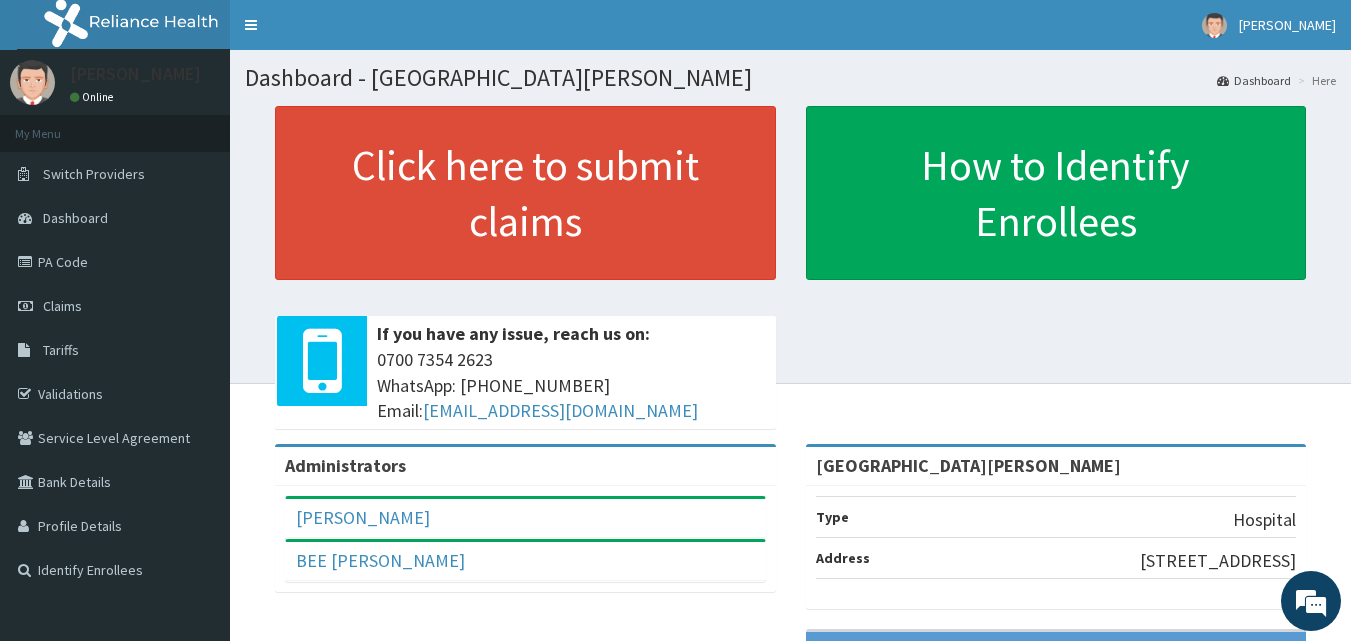 scroll, scrollTop: 0, scrollLeft: 0, axis: both 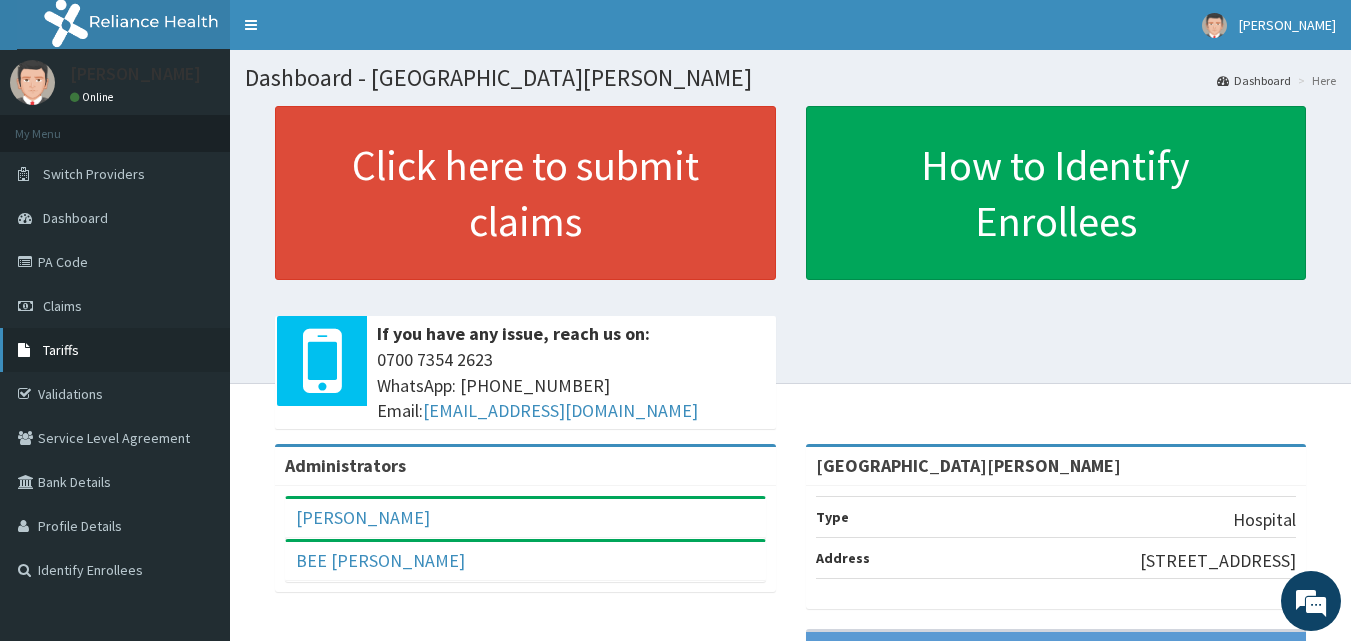 click on "Tariffs" at bounding box center [61, 350] 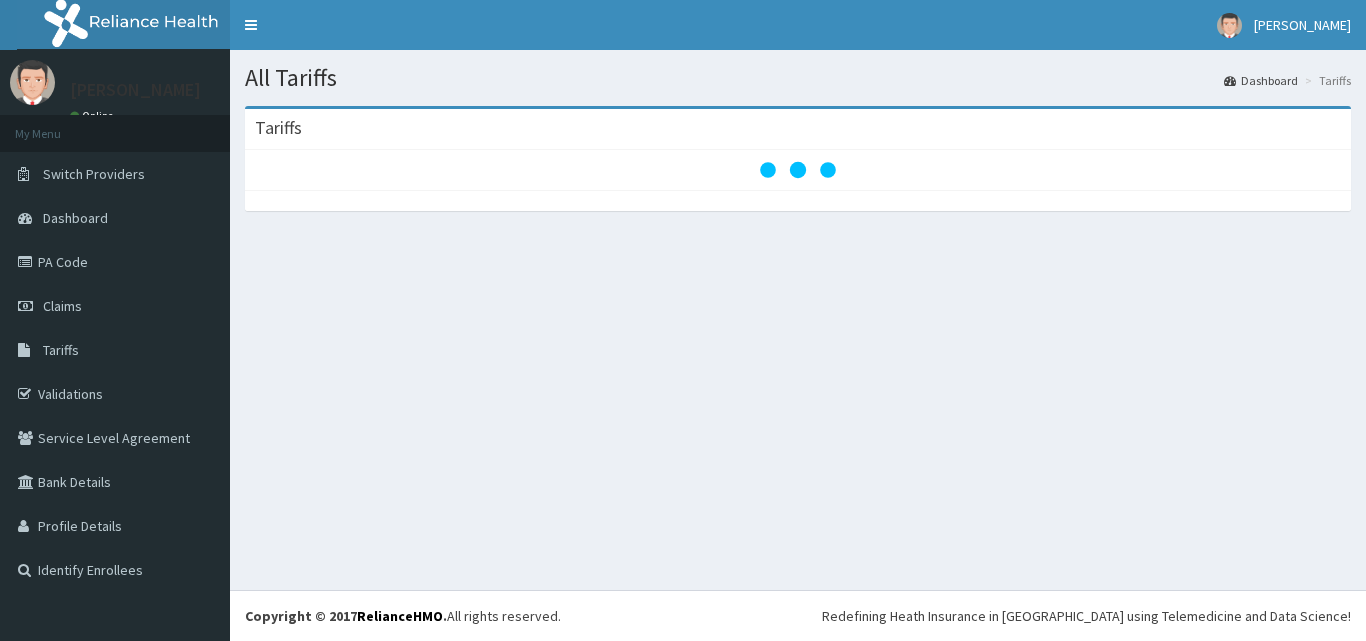 scroll, scrollTop: 0, scrollLeft: 0, axis: both 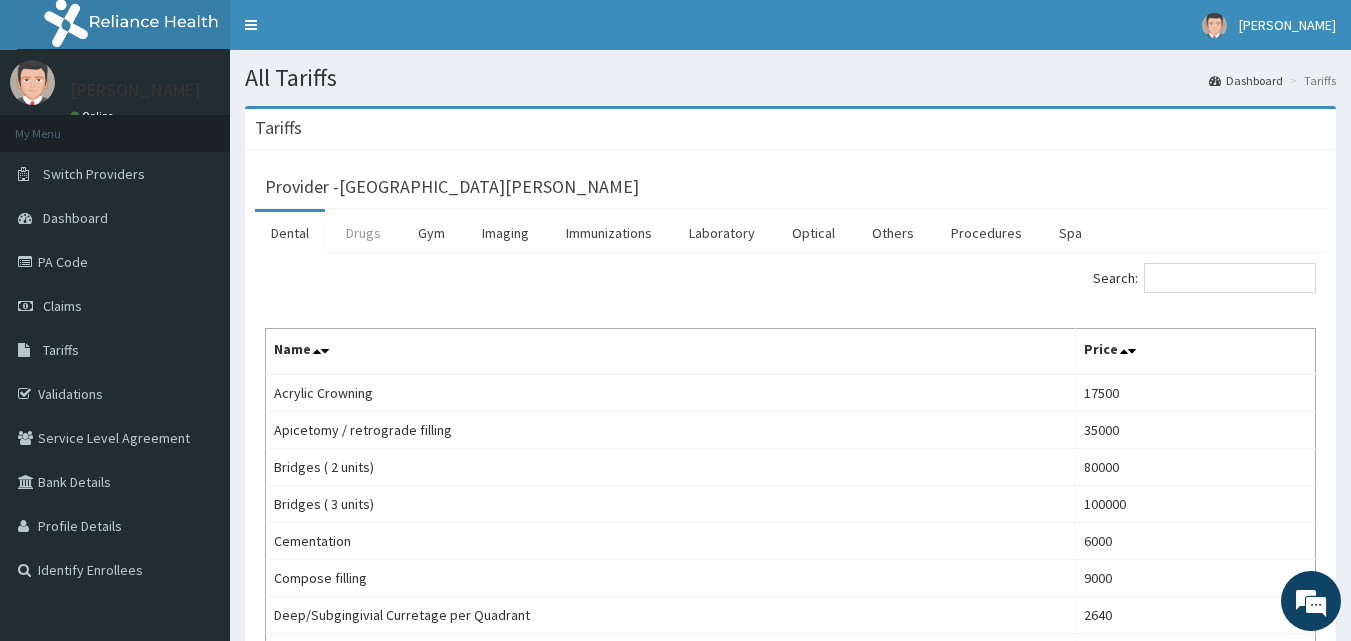 click on "Drugs" at bounding box center (363, 233) 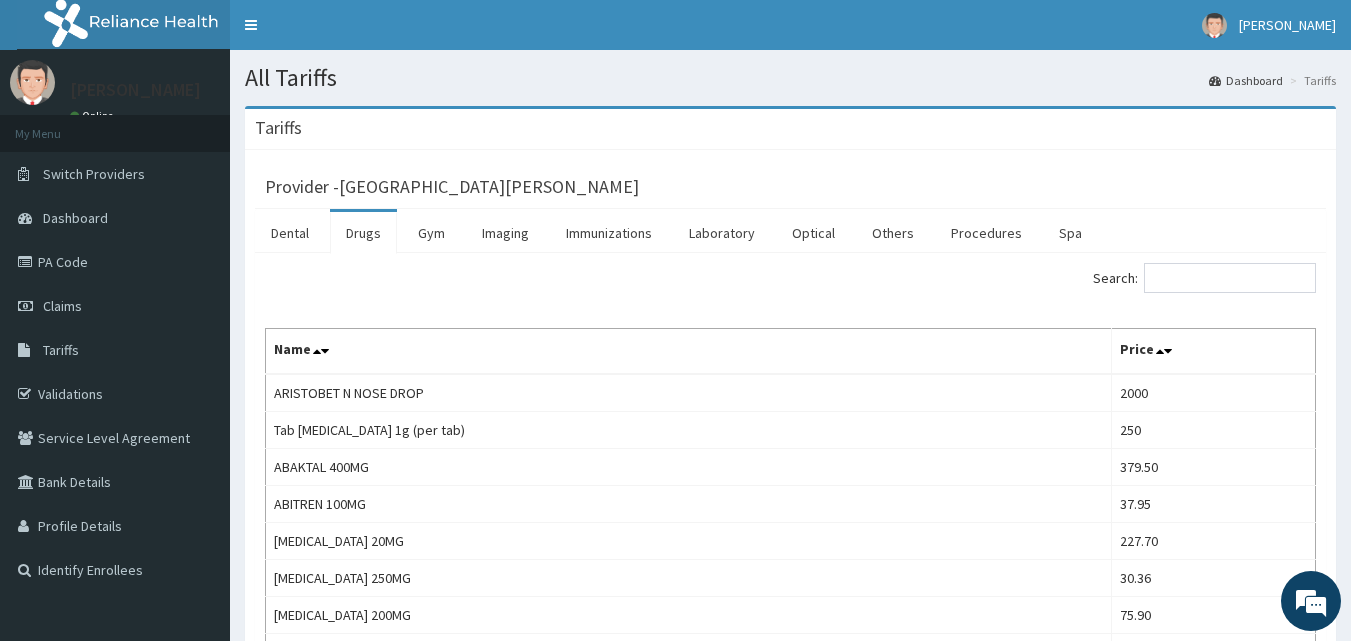 scroll, scrollTop: 0, scrollLeft: 0, axis: both 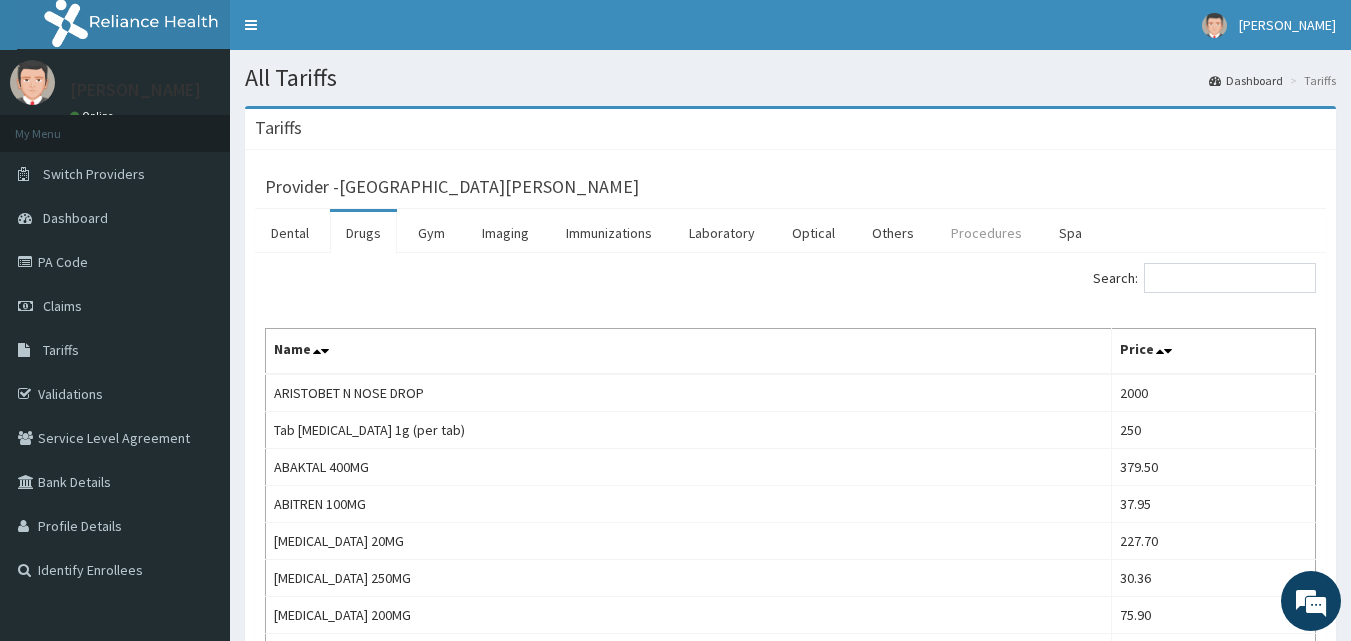 click on "Procedures" at bounding box center (986, 233) 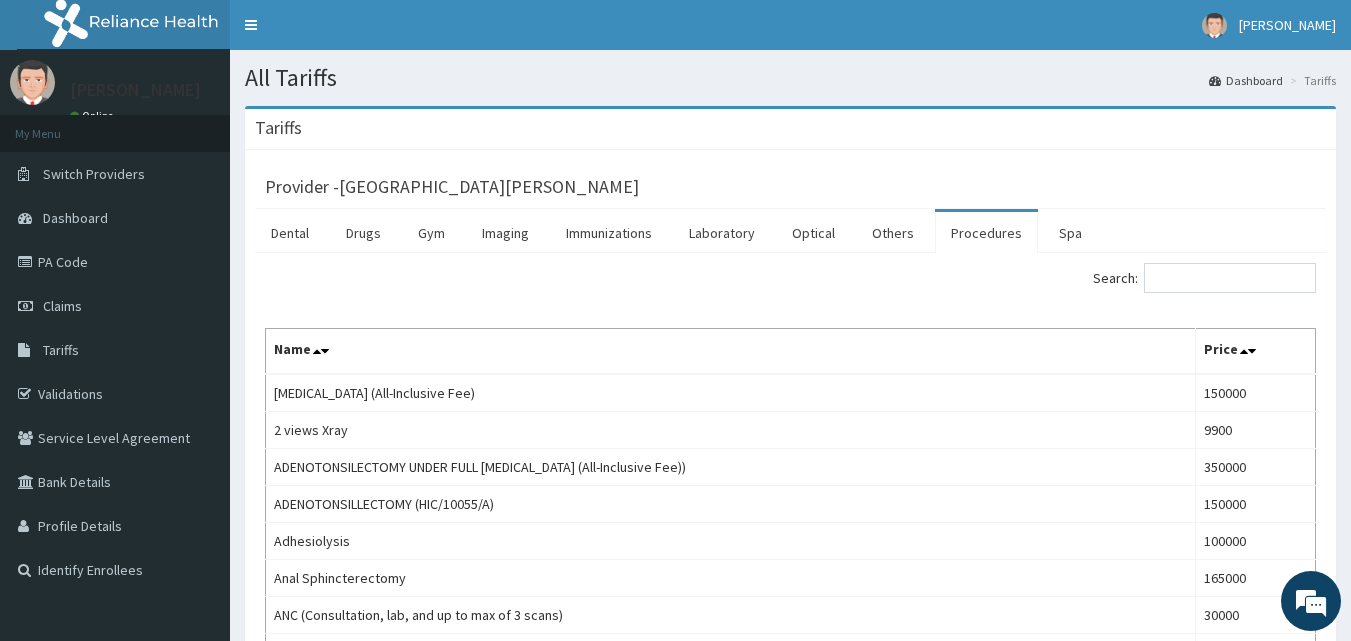 click on "Search: Name Price  Ovarian Cystectomy (All-Inclusive Fee) 150000 2 views Xray 9900 ADENOTONSILECTOMY UNDER FULL GENERAL ANAESTHESIA (All-Inclusive Fee)) 350000 ADENOTONSILLECTOMY (HIC/10055/A) 150000 Adhesiolysis 100000 Anal Sphincterectomy 165000 ANC (Consultation, lab, and up to max of 3 scans) 30000 Appendectomy (all inclusive) 175000 Appendectomy (Ruptured) 181500 Appendectomy (Uncomplicated) Block fee 115500 APPLICATION OF POP (BELOW ELBOW) 40000 APPLICATION OF POP (RIGHT LOWER LEG)  30000 Assisted Breech Delivery 54000 Aural Toileting & Dressing -Bilateral 9900 Aural Toileting & Dressing -Unilateral 6600 Bilateral tubal ligation 30000 Biopsy of the Thyroid Gland 120000 Birth before arrival care 12000 Breast lump Excision (Package inclusive of theatre & Anaesthesia) Excluding histology, Size Dependant 50000 Bronchoscopy 50000 c/s + spinal anaesthesia (ALL INCLUSIVE) 220000 C/S +BTL 198000 Caesarean Section 165000 CANESTEN PESSARIES  2800 Cardiotocography (CTG) 13200 Catheterization 5000 Cauterization «" at bounding box center [790, 1275] 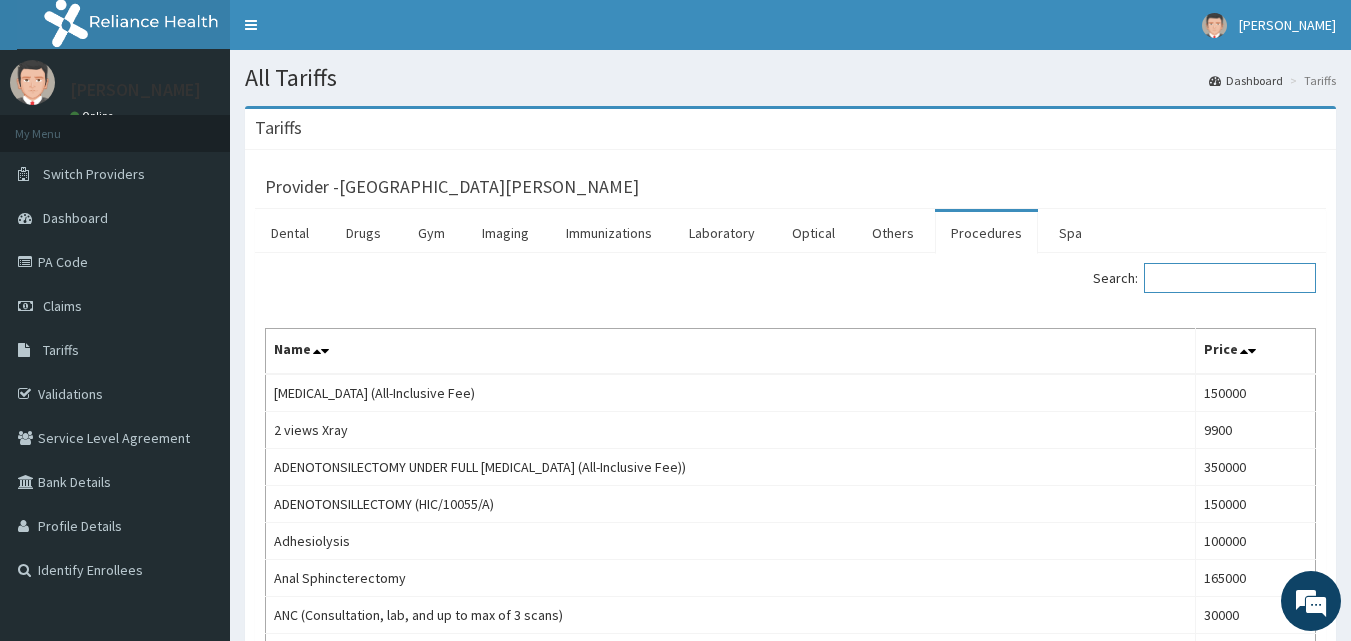 click on "Search:" at bounding box center (1230, 278) 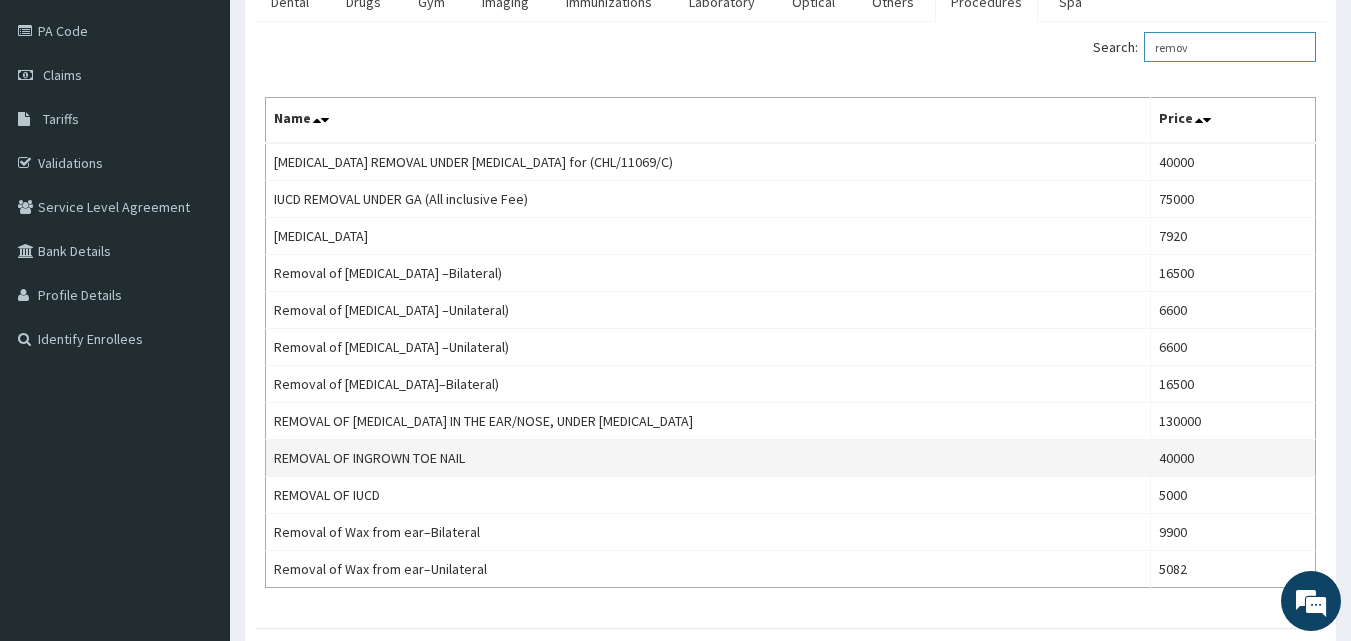 scroll, scrollTop: 200, scrollLeft: 0, axis: vertical 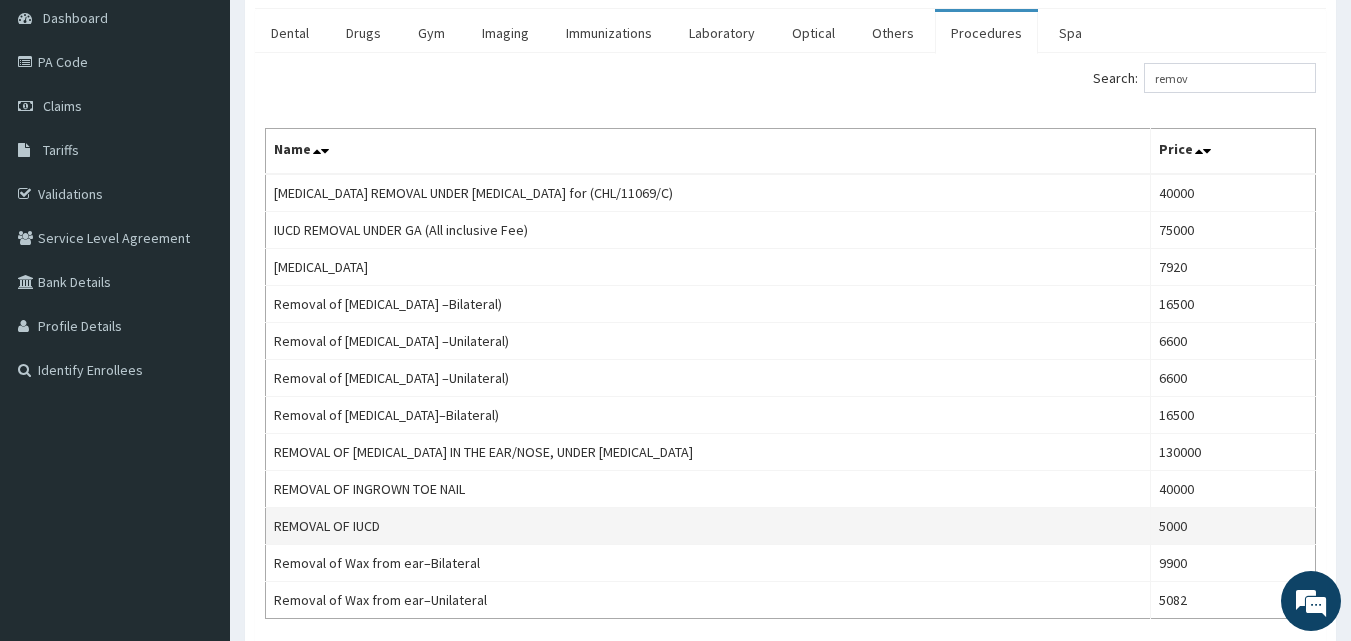 click on "REMOVAL OF IUCD" at bounding box center (708, 526) 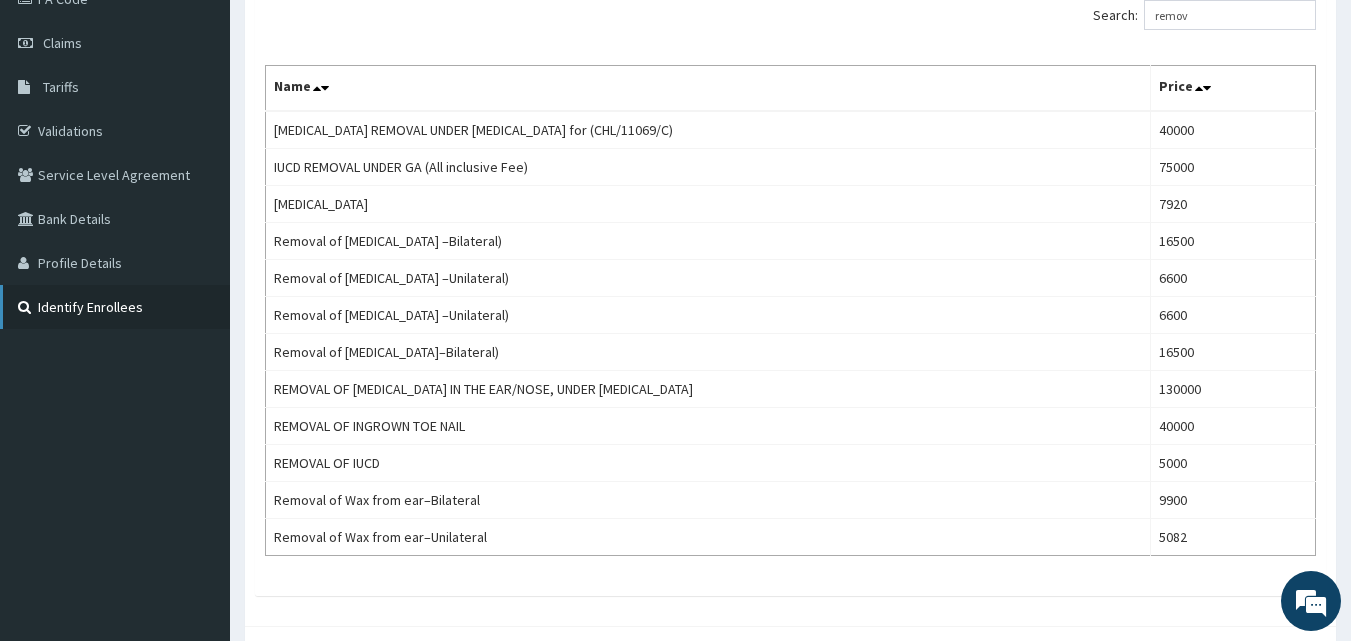 scroll, scrollTop: 200, scrollLeft: 0, axis: vertical 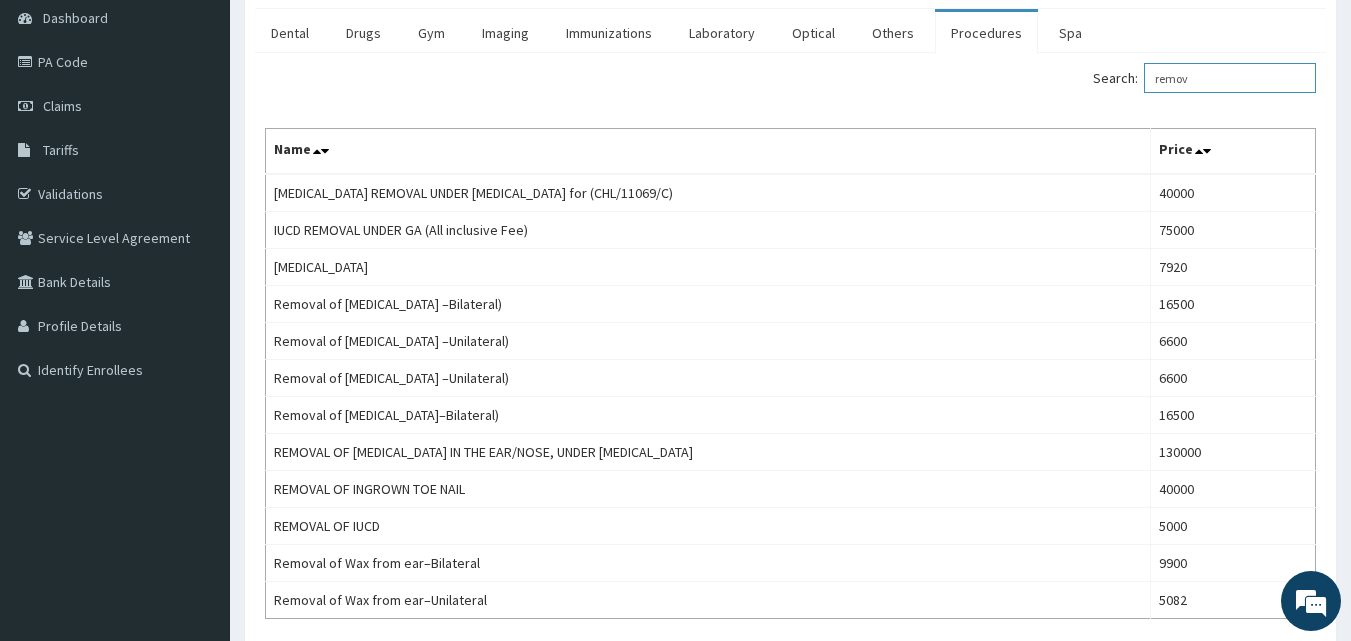 click on "remov" at bounding box center [1230, 78] 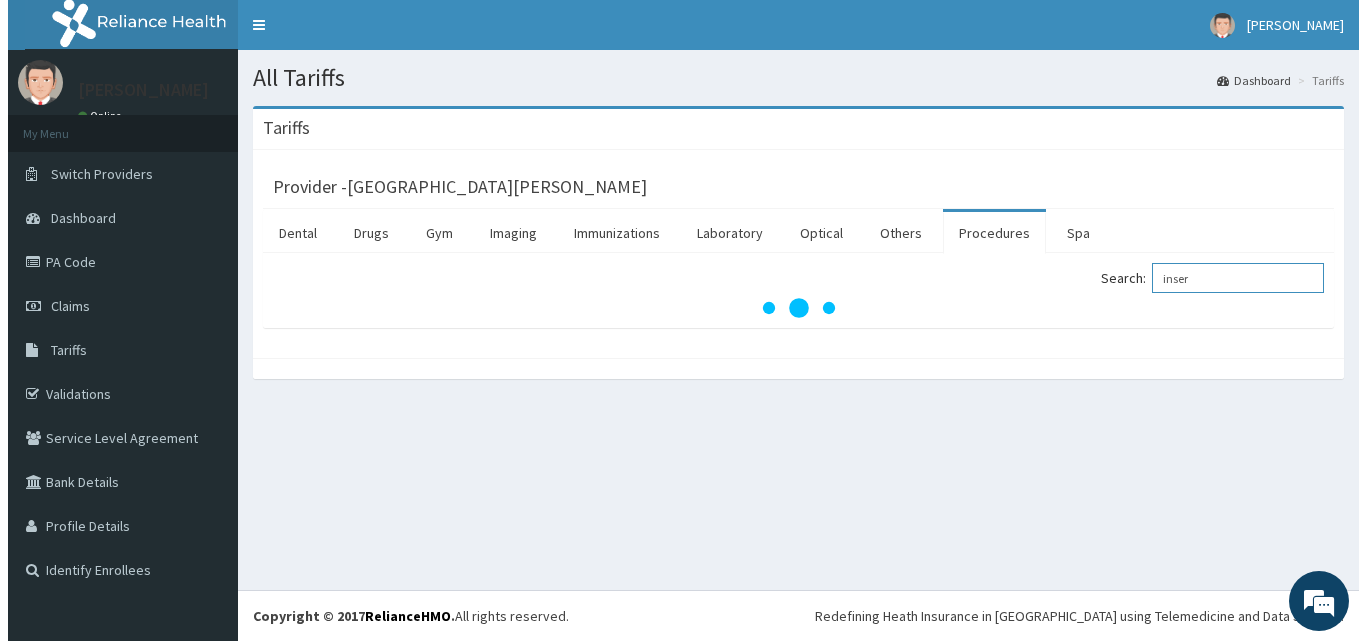 scroll, scrollTop: 0, scrollLeft: 0, axis: both 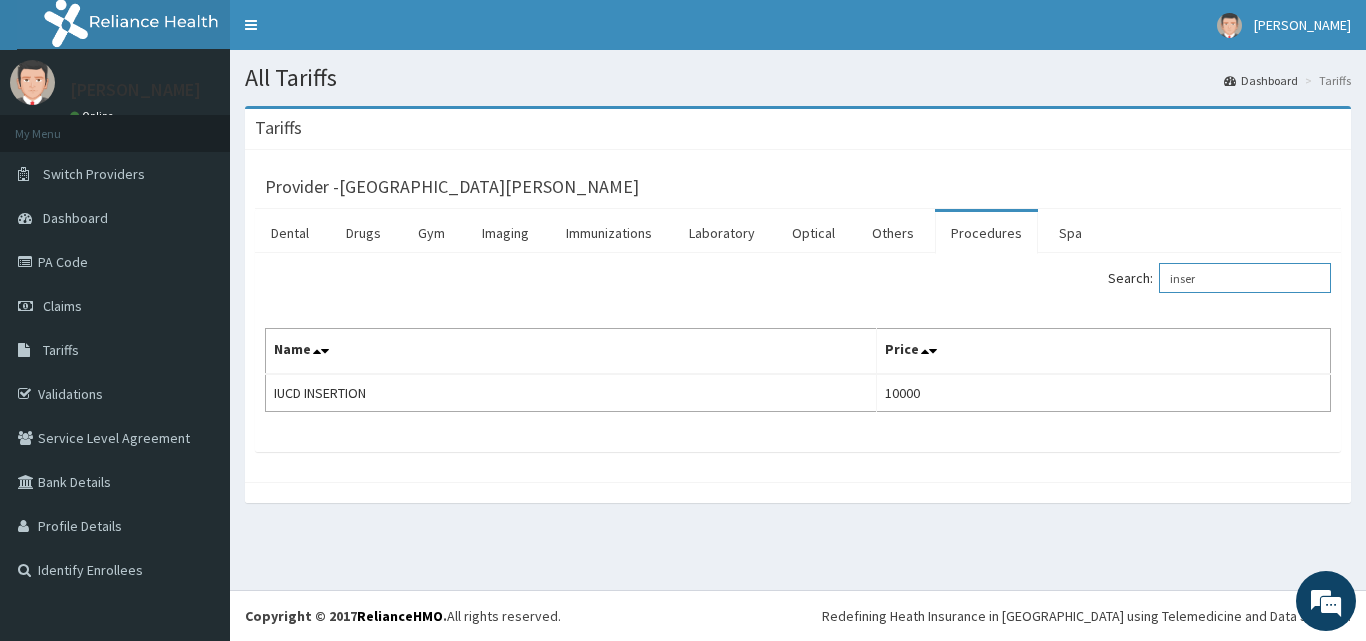 type on "inser" 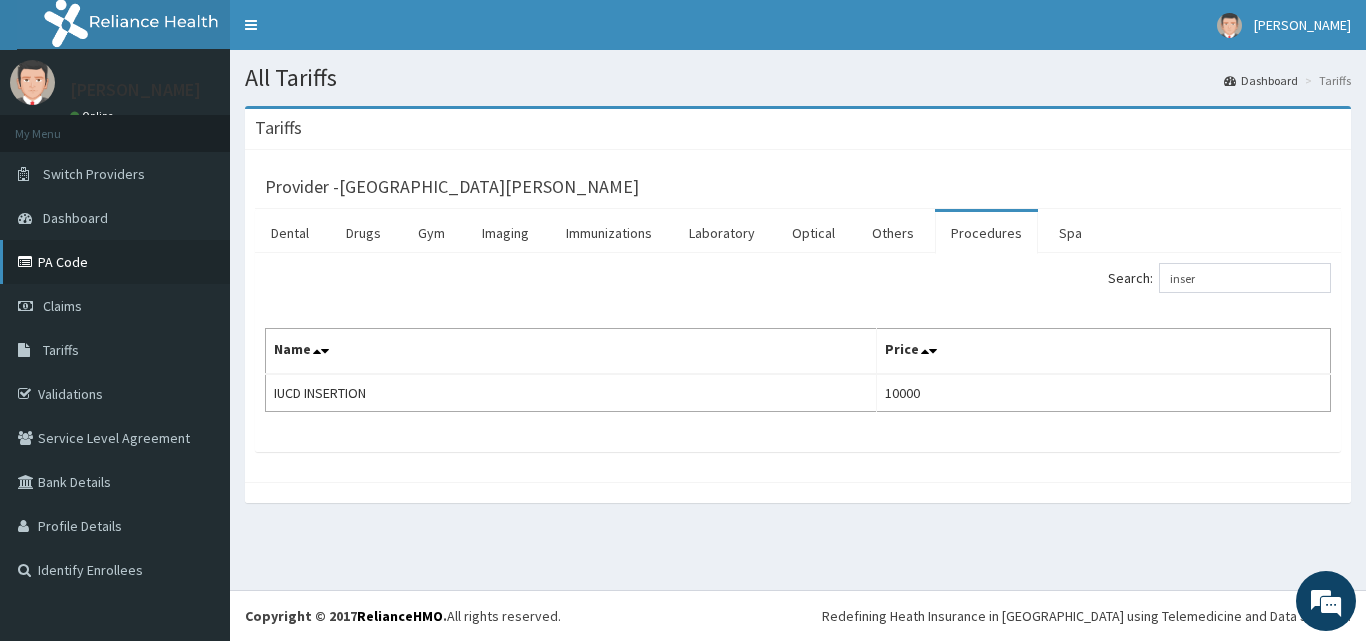click on "PA Code" at bounding box center (115, 262) 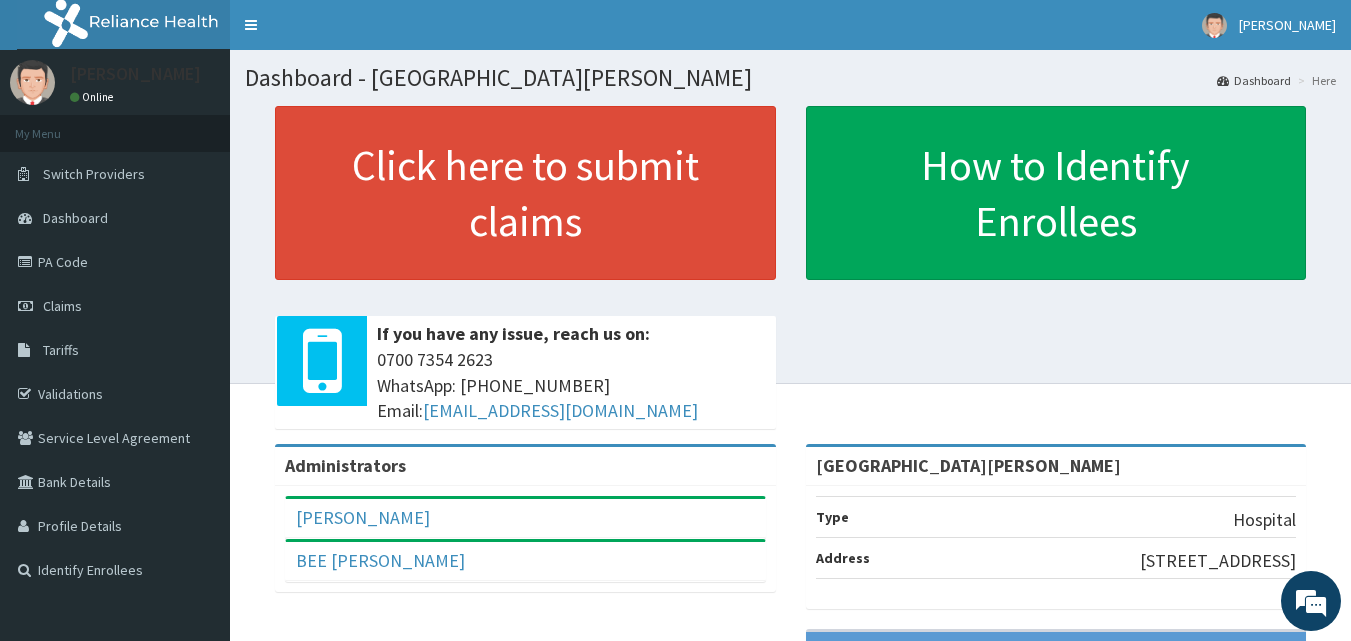 scroll, scrollTop: 0, scrollLeft: 0, axis: both 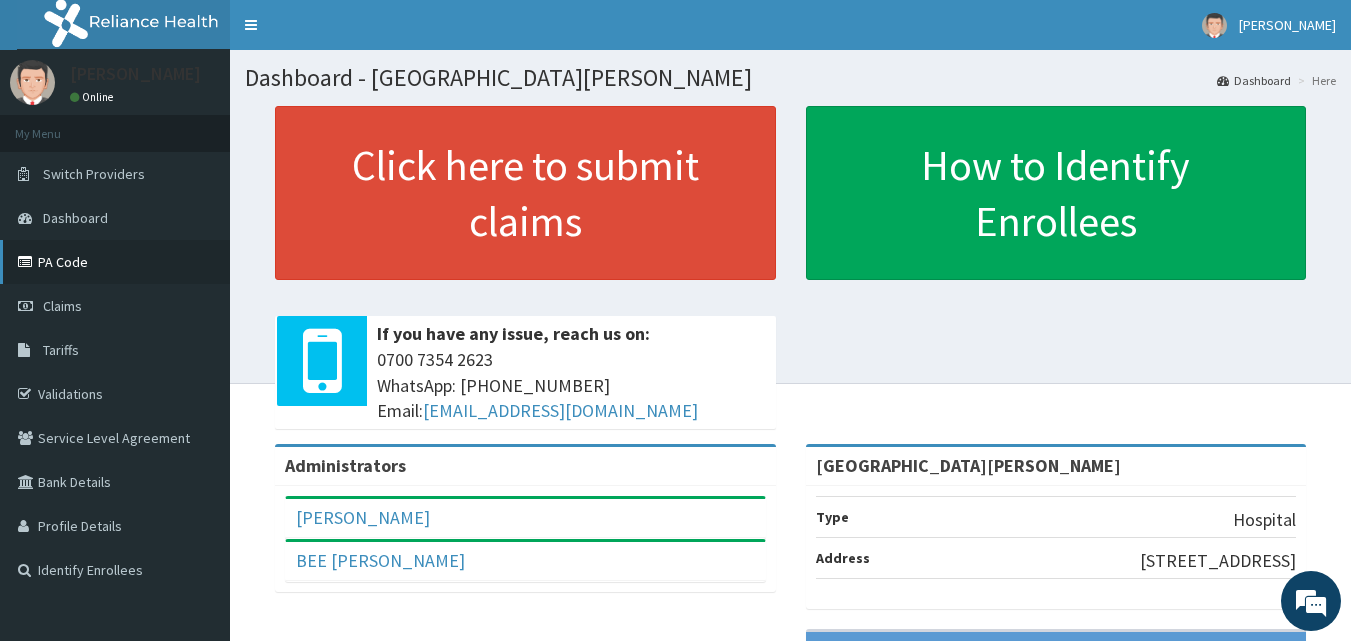 click on "PA Code" at bounding box center (115, 262) 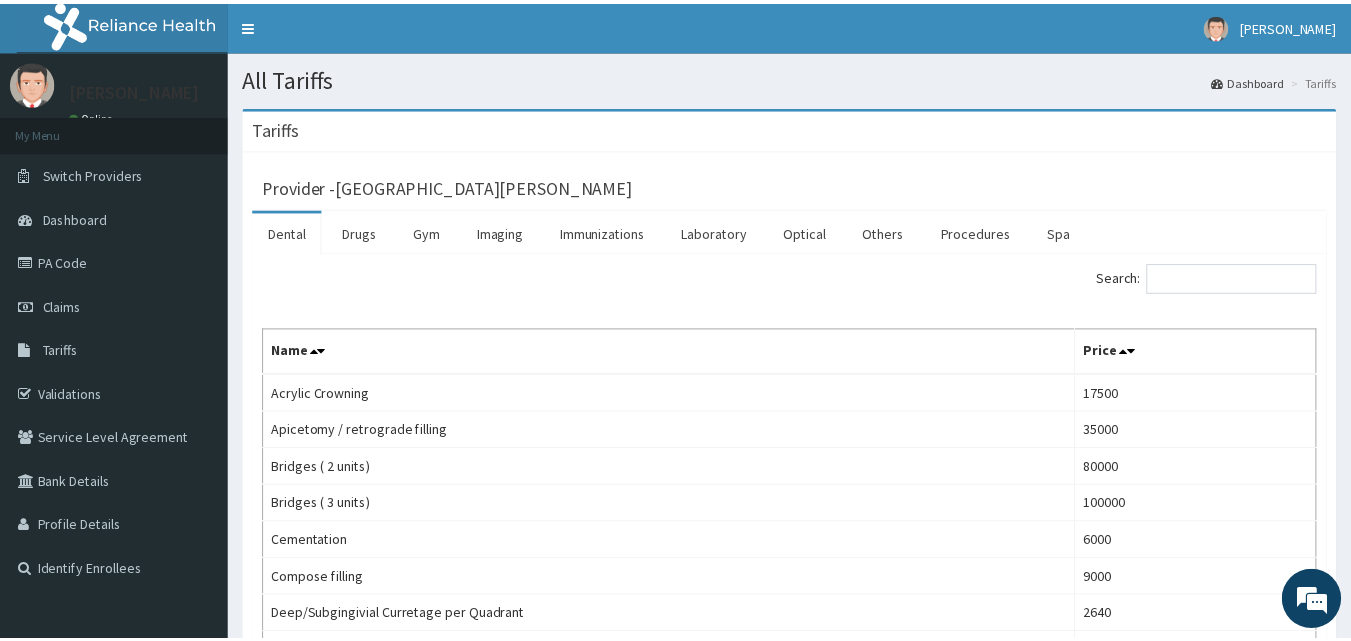 scroll, scrollTop: 0, scrollLeft: 0, axis: both 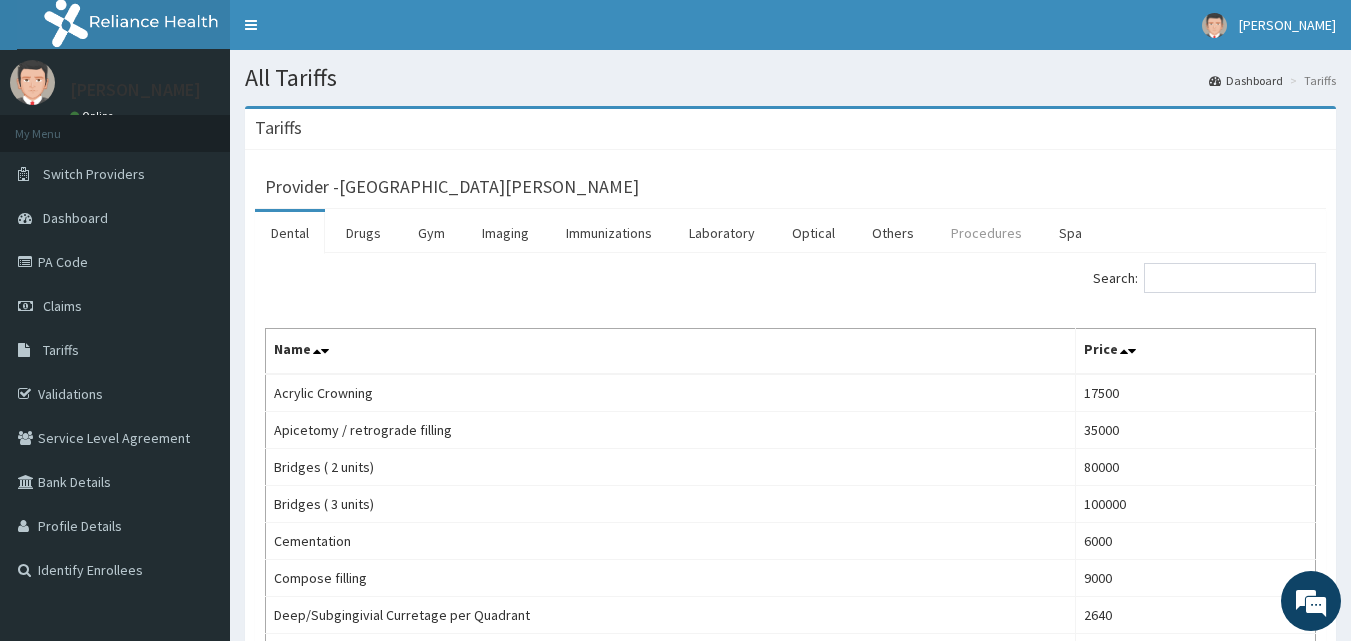 click on "Procedures" at bounding box center [986, 233] 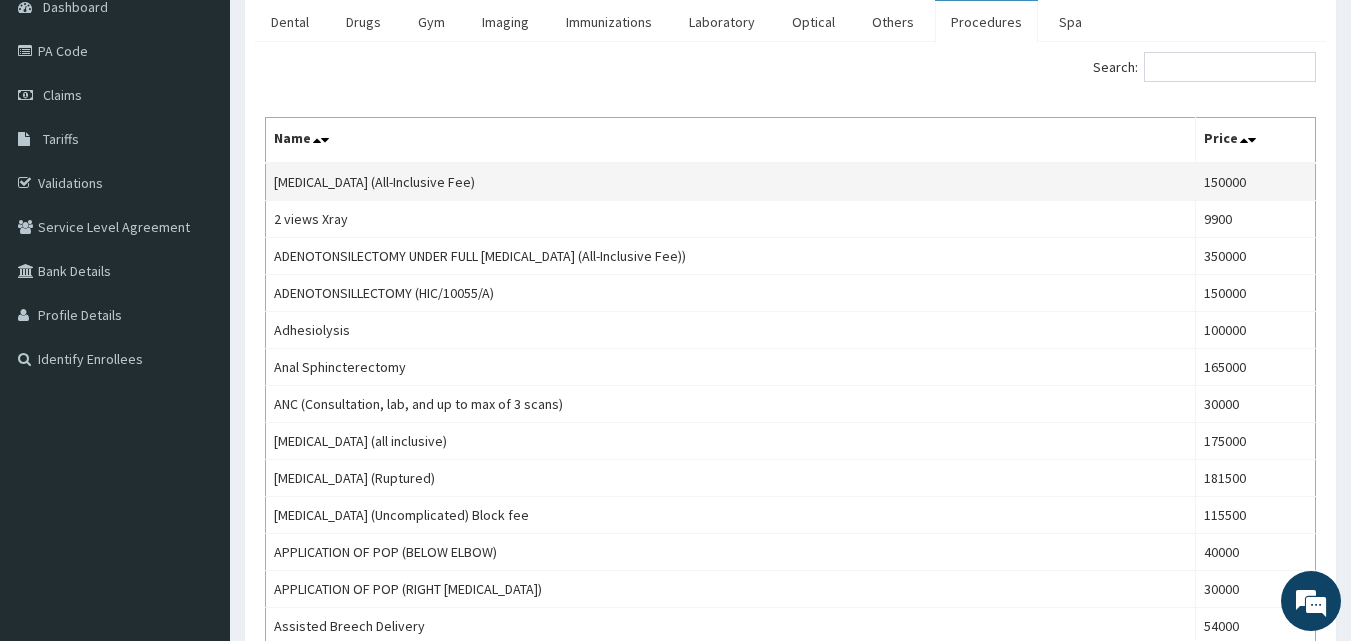 scroll, scrollTop: 0, scrollLeft: 0, axis: both 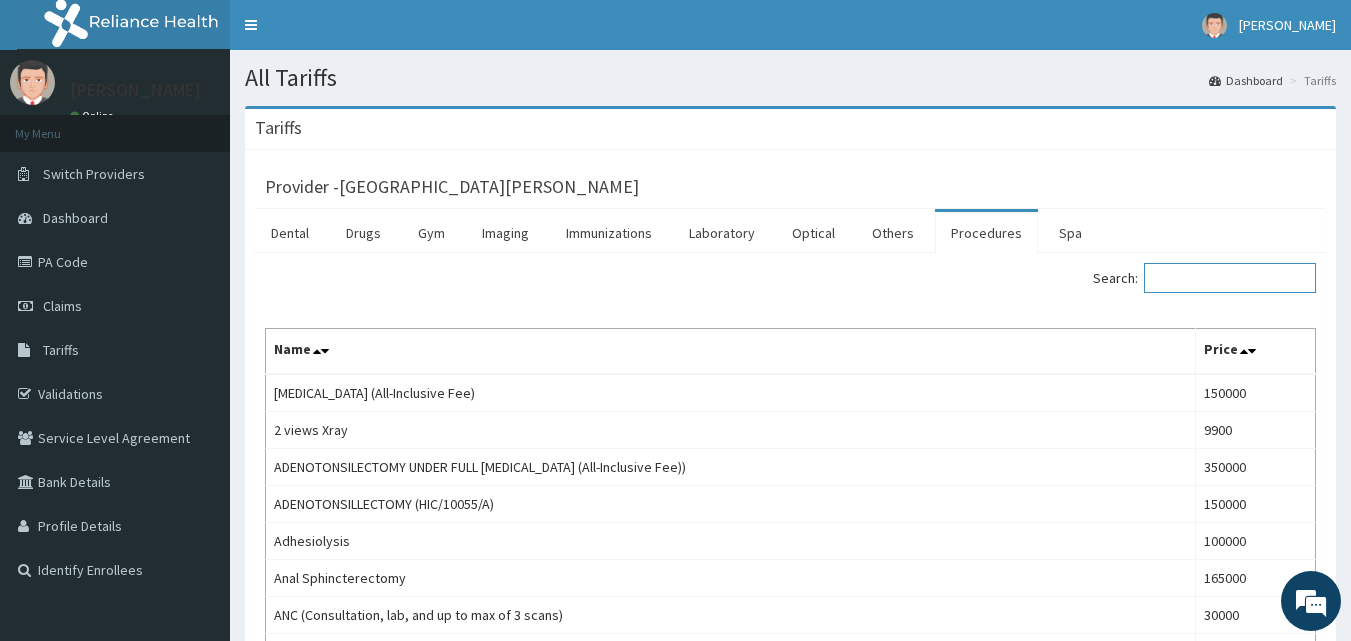 click on "Search:" at bounding box center (1230, 278) 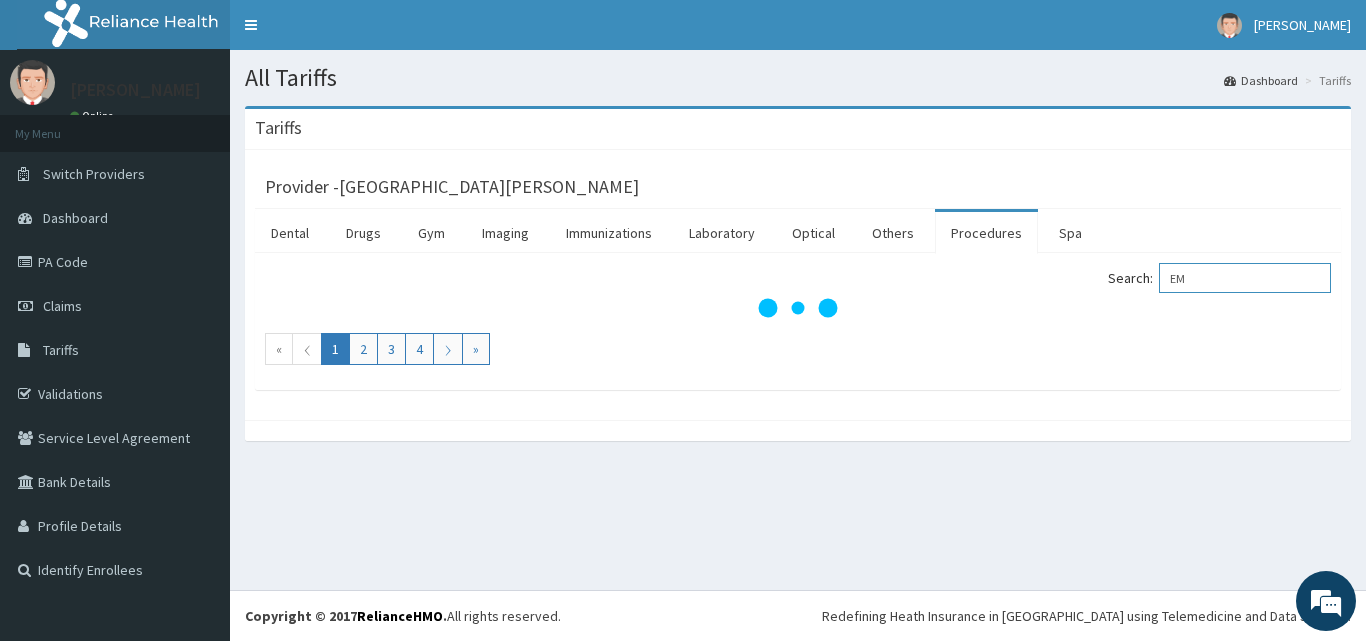 type on "E" 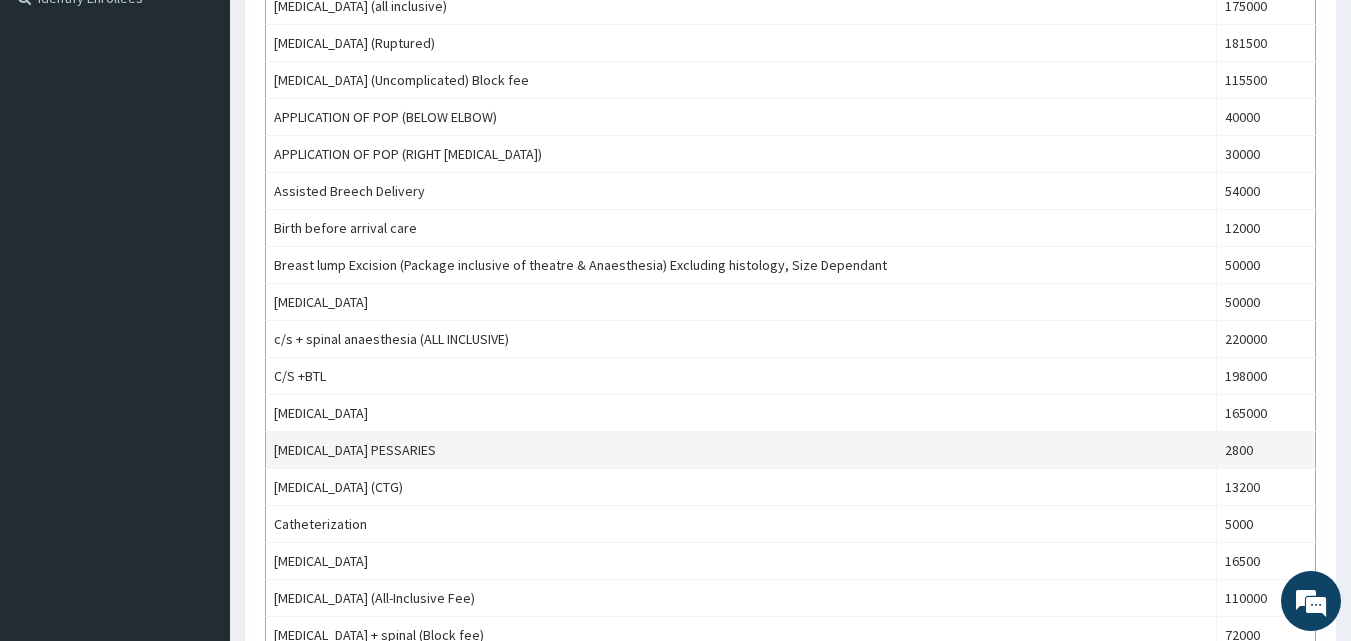 scroll, scrollTop: 600, scrollLeft: 0, axis: vertical 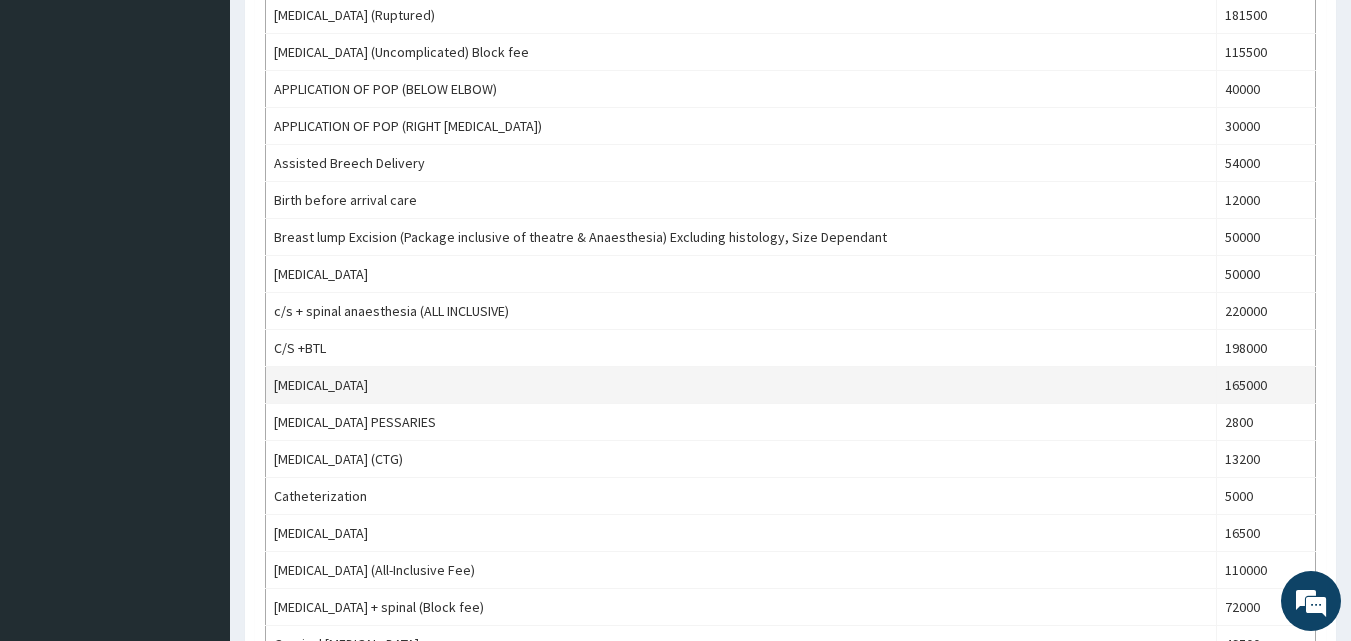 type on "C" 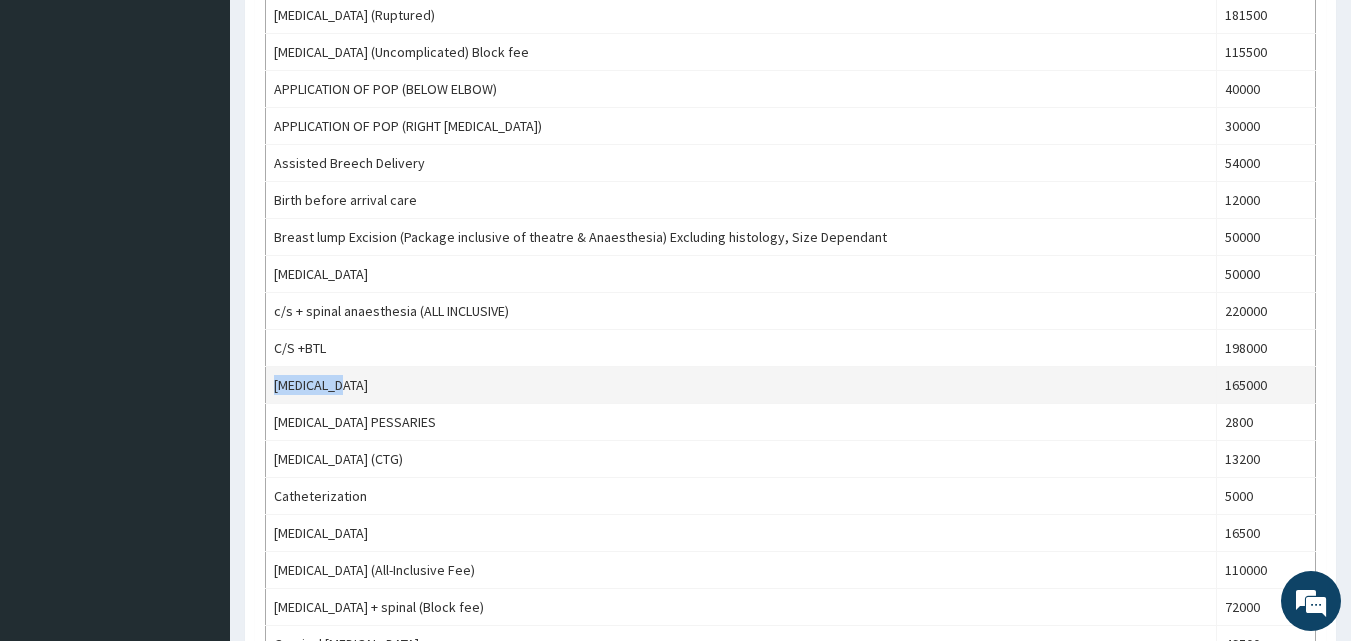 click on "[MEDICAL_DATA]" at bounding box center [741, 385] 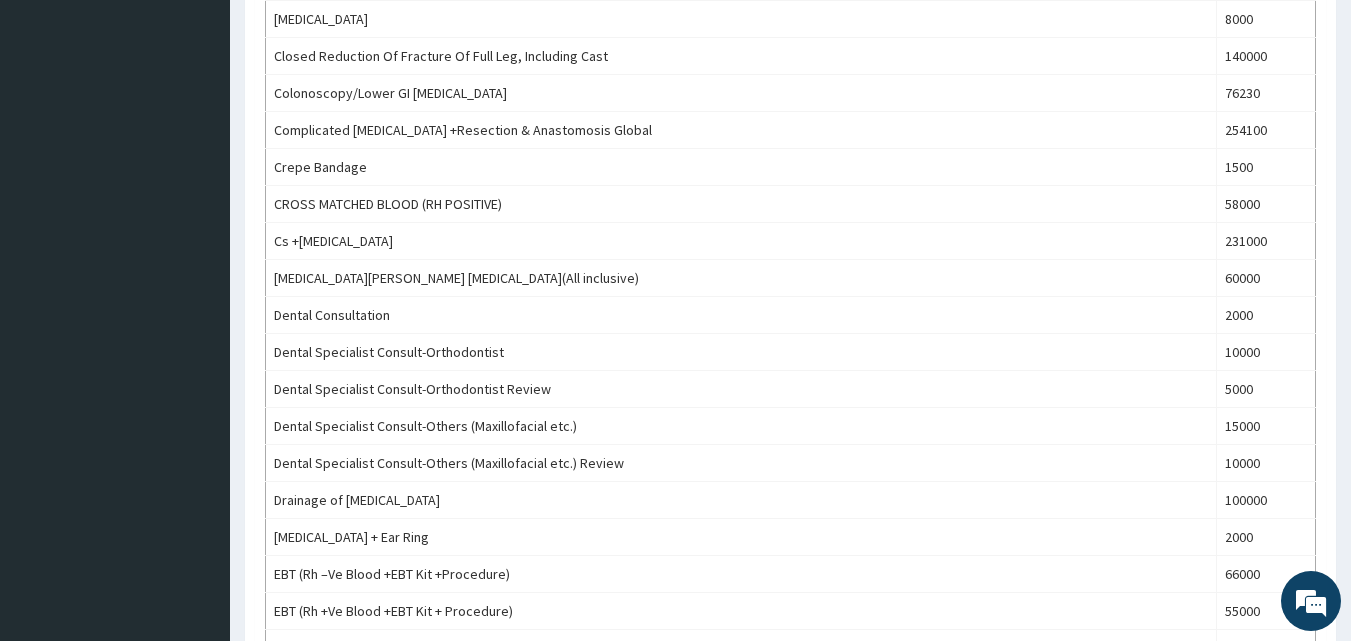 scroll, scrollTop: 1600, scrollLeft: 0, axis: vertical 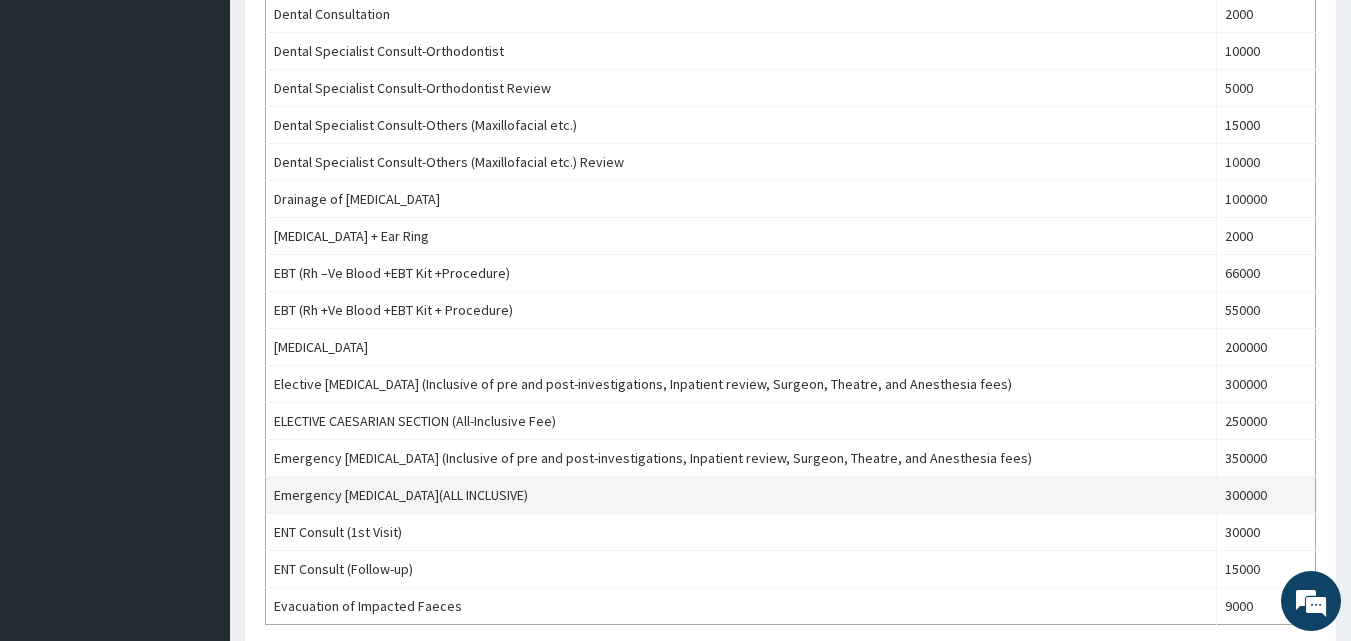 click on "Emergency Caesarean Section(ALL INCLUSIVE)" at bounding box center [741, 495] 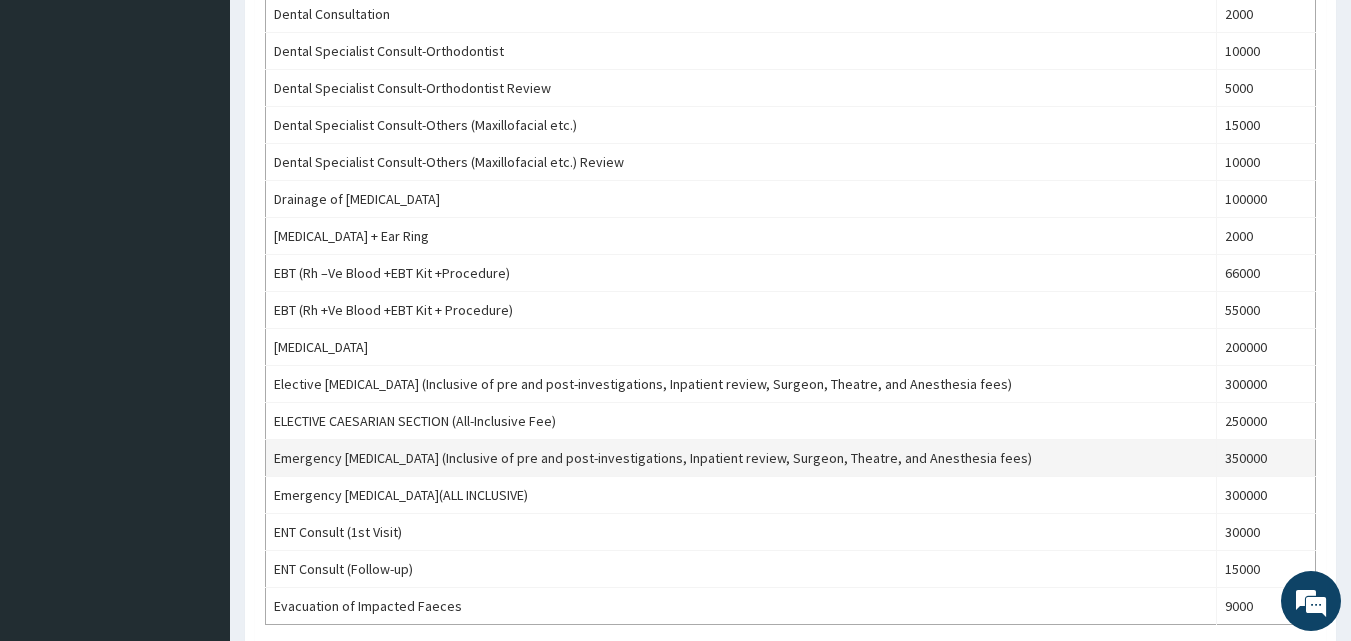 drag, startPoint x: 1248, startPoint y: 455, endPoint x: 1143, endPoint y: 475, distance: 106.887794 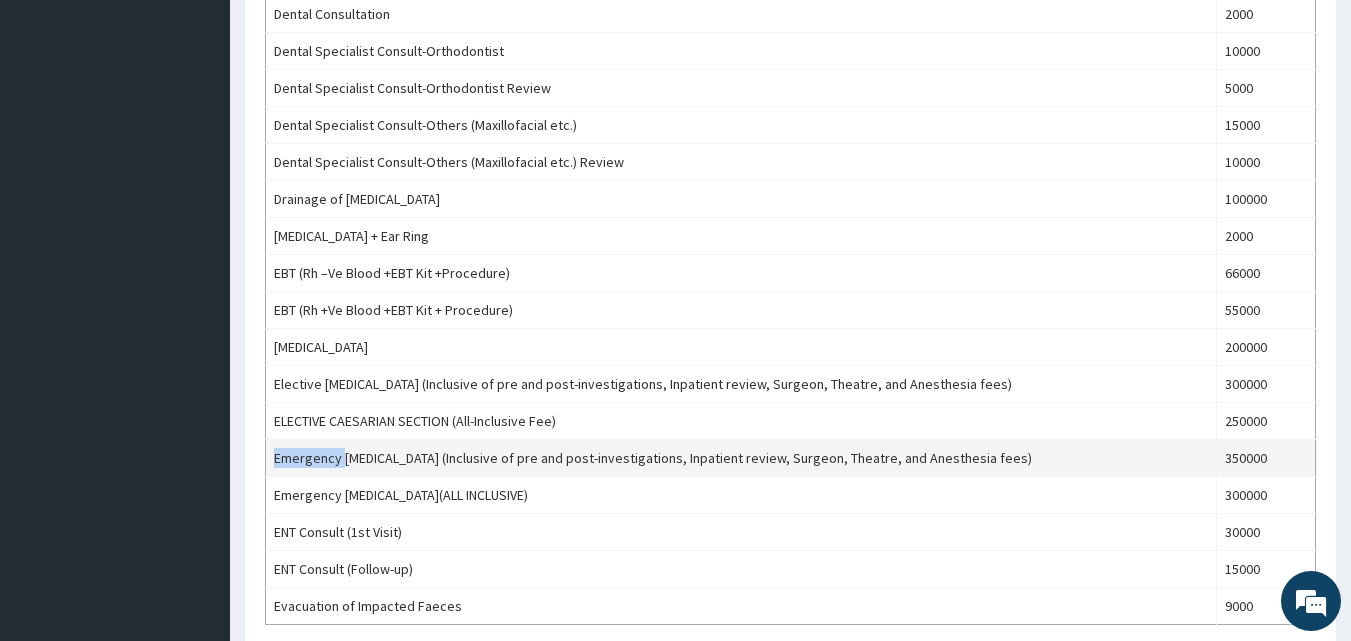 click on "Emergency Caesarean Section  (Inclusive of pre and post-investigations, Inpatient review, Surgeon, Theatre, and Anesthesia fees)" at bounding box center (741, 458) 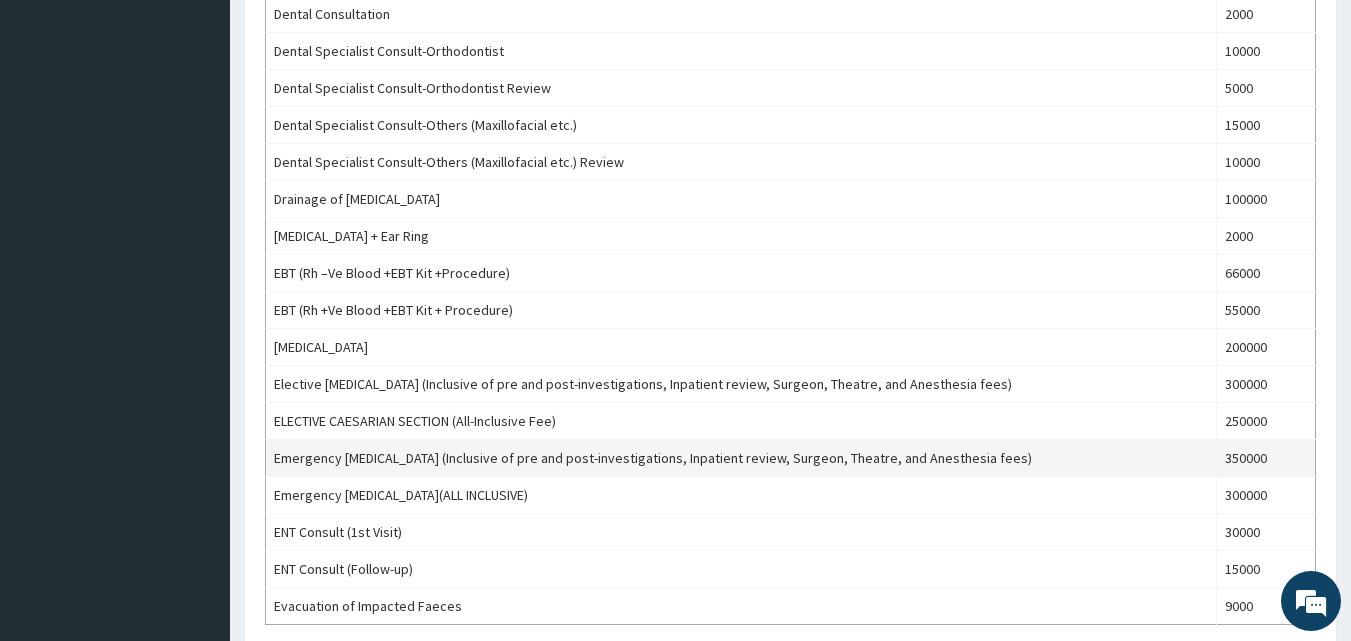 click on "Emergency Caesarean Section  (Inclusive of pre and post-investigations, Inpatient review, Surgeon, Theatre, and Anesthesia fees)" at bounding box center (741, 458) 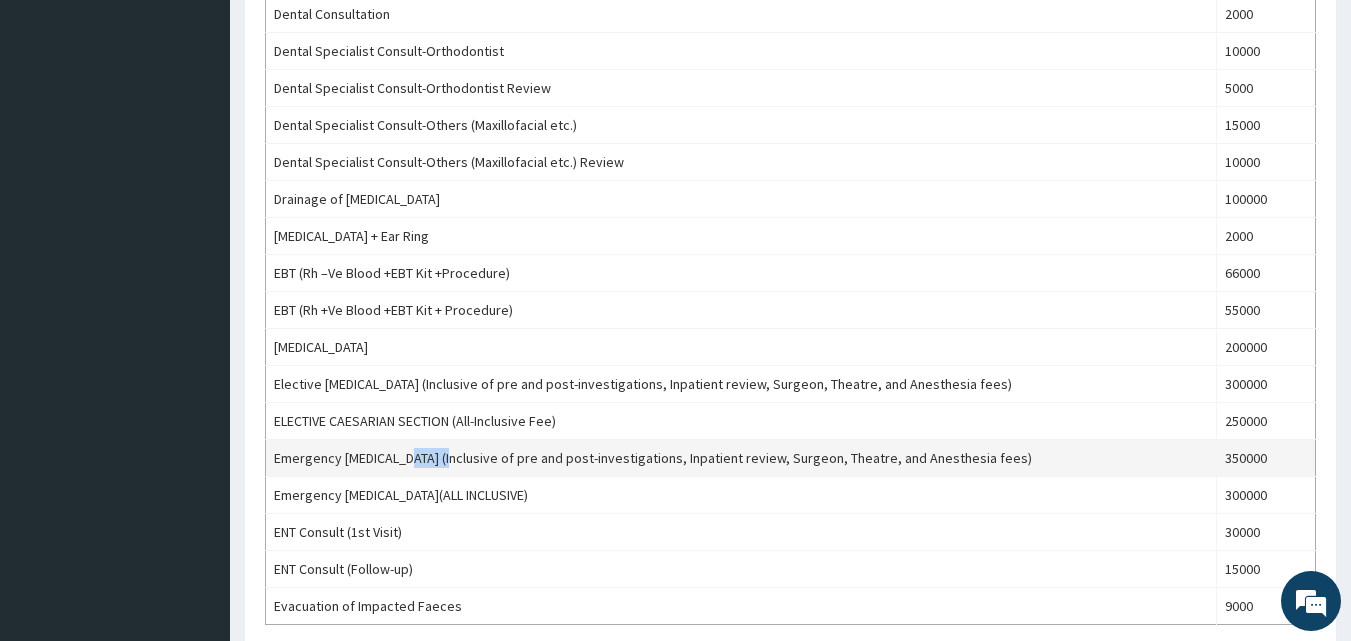 click on "Emergency Caesarean Section  (Inclusive of pre and post-investigations, Inpatient review, Surgeon, Theatre, and Anesthesia fees)" at bounding box center [741, 458] 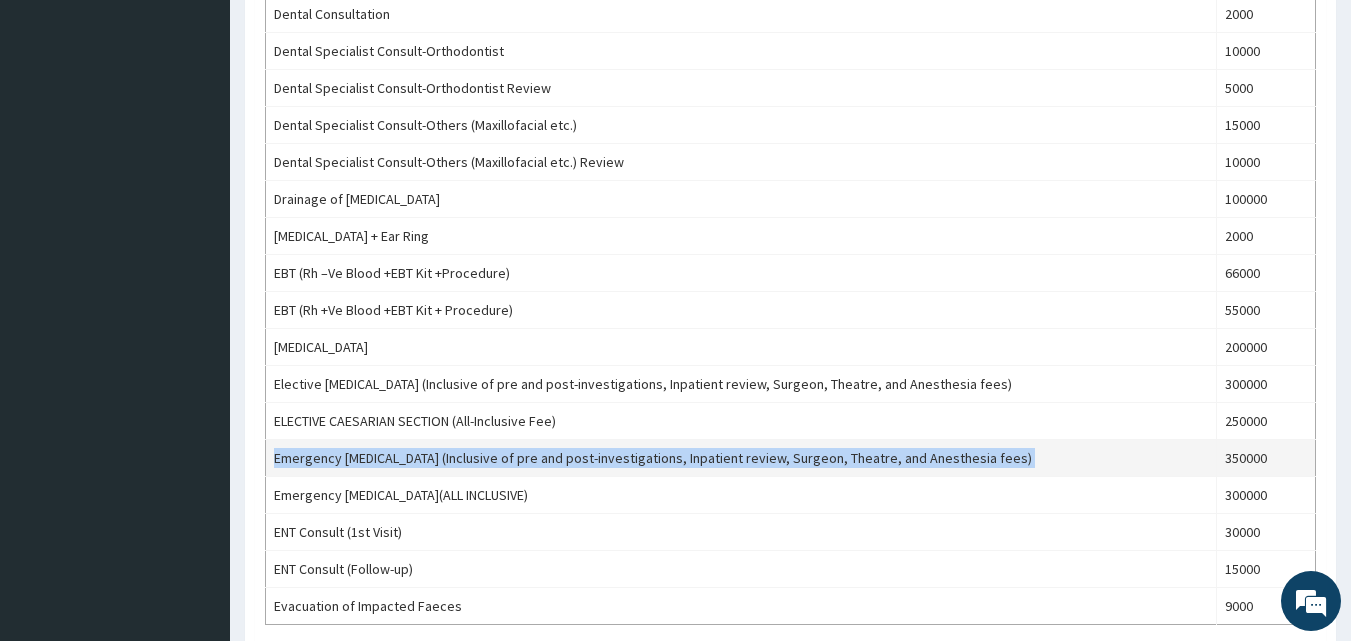 click on "Emergency Caesarean Section  (Inclusive of pre and post-investigations, Inpatient review, Surgeon, Theatre, and Anesthesia fees)" at bounding box center [741, 458] 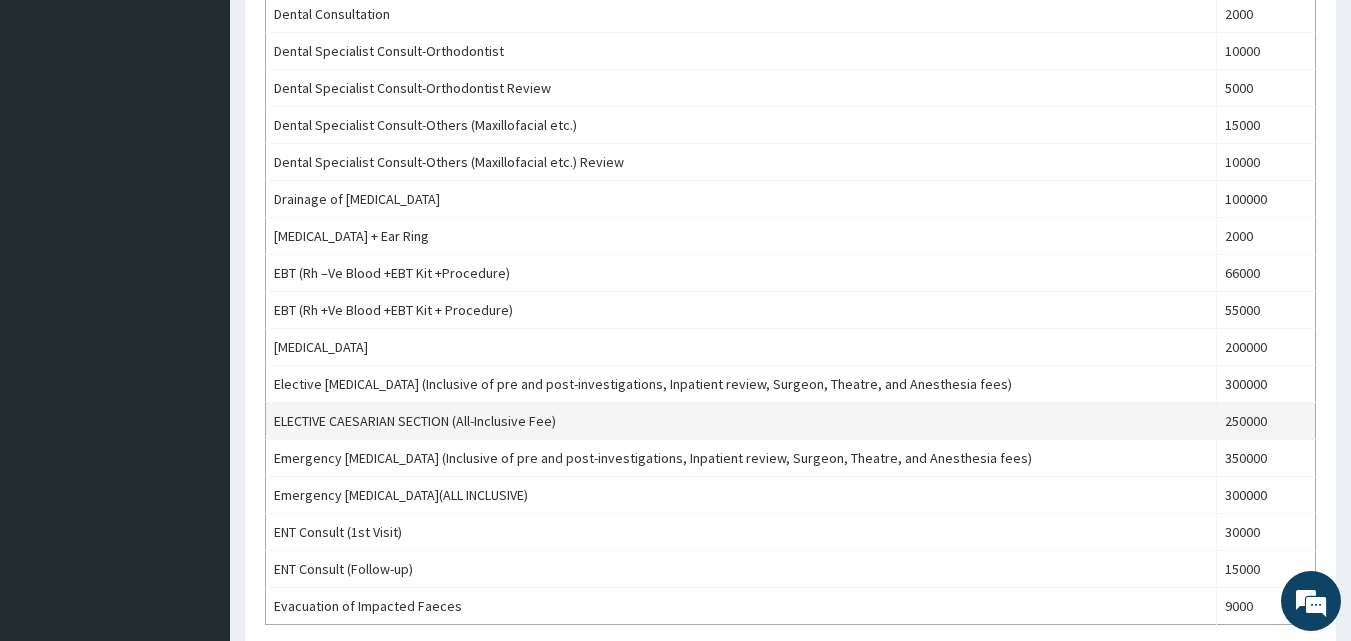 click on "ELECTIVE CAESARIAN SECTION (All-Inclusive Fee)" at bounding box center [741, 421] 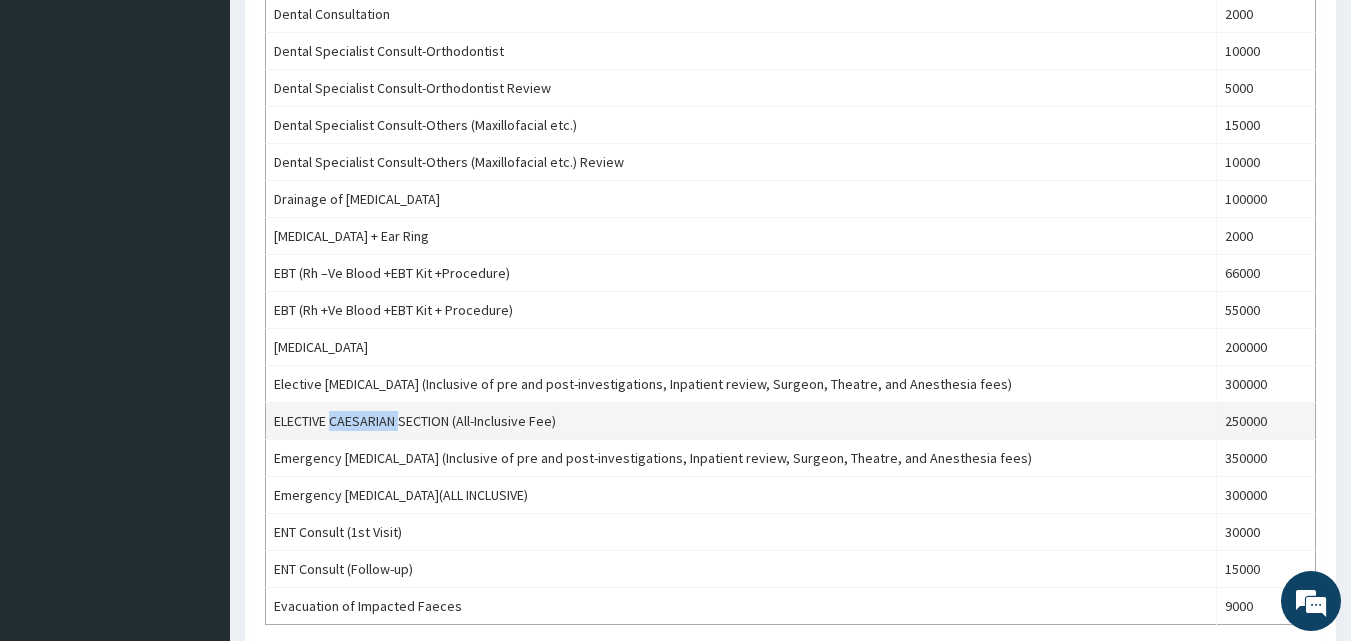 click on "ELECTIVE CAESARIAN SECTION (All-Inclusive Fee)" at bounding box center [741, 421] 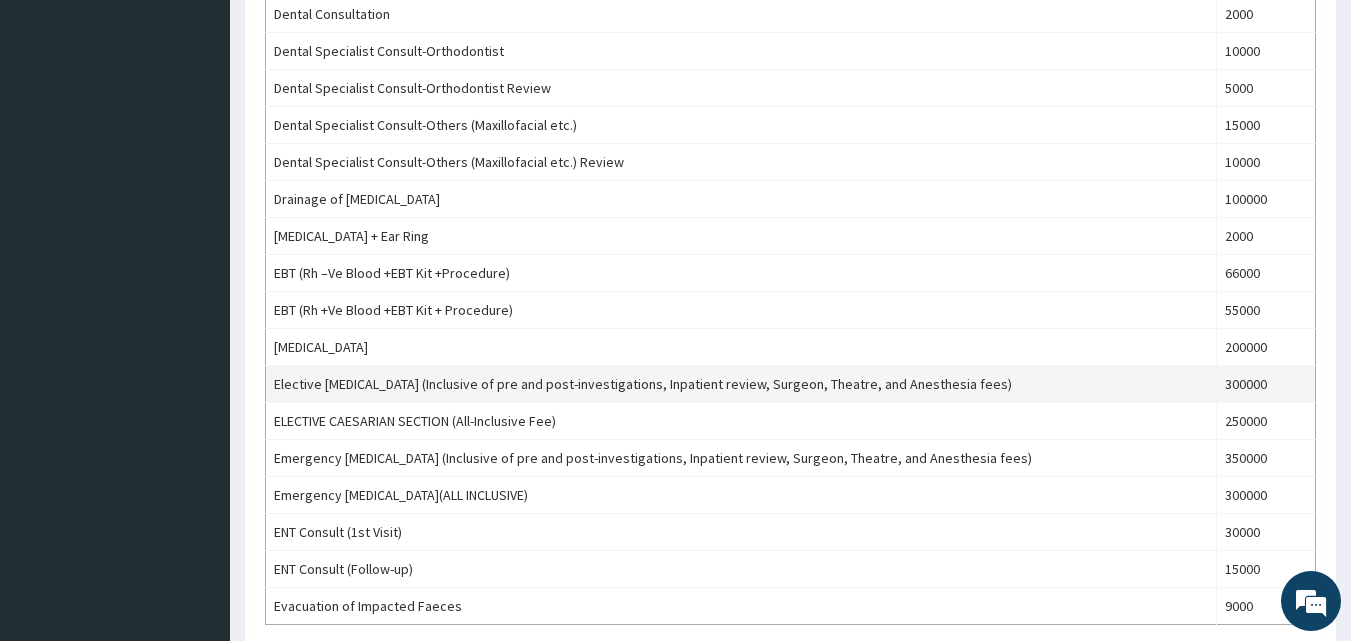 click on "Elective Caesarean Section (Inclusive of pre and post-investigations, Inpatient review, Surgeon, Theatre, and Anesthesia fees)" at bounding box center [741, 384] 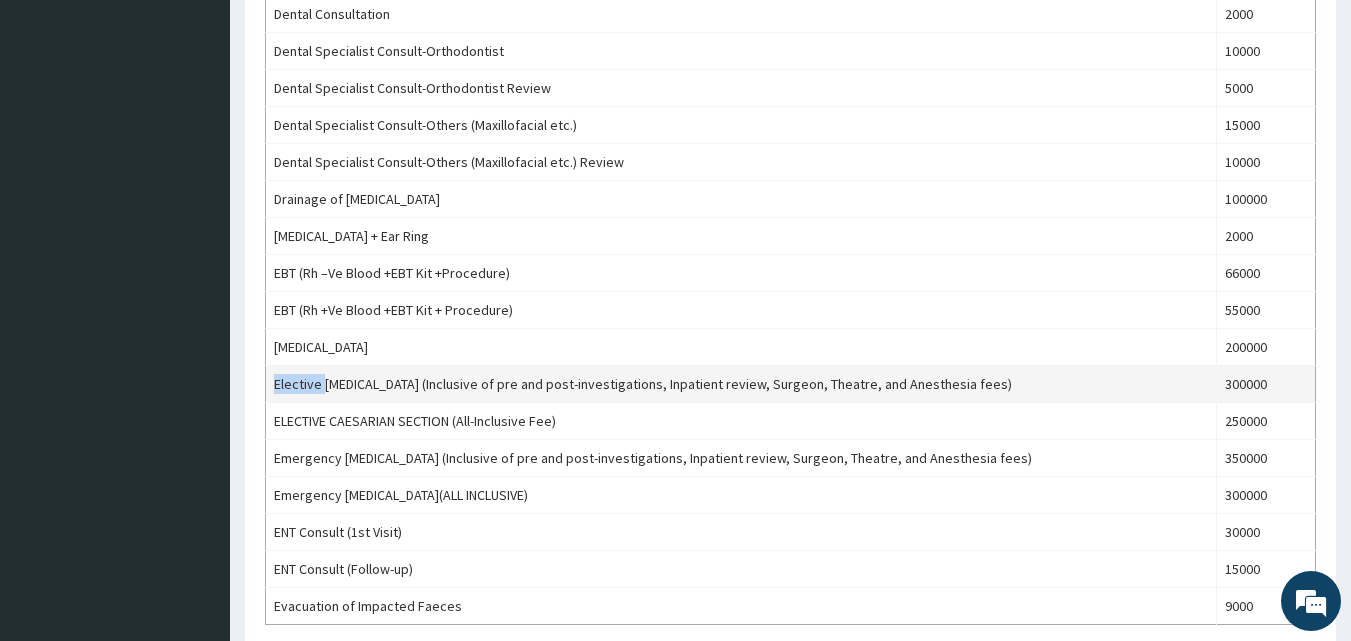 click on "Elective Caesarean Section (Inclusive of pre and post-investigations, Inpatient review, Surgeon, Theatre, and Anesthesia fees)" at bounding box center (741, 384) 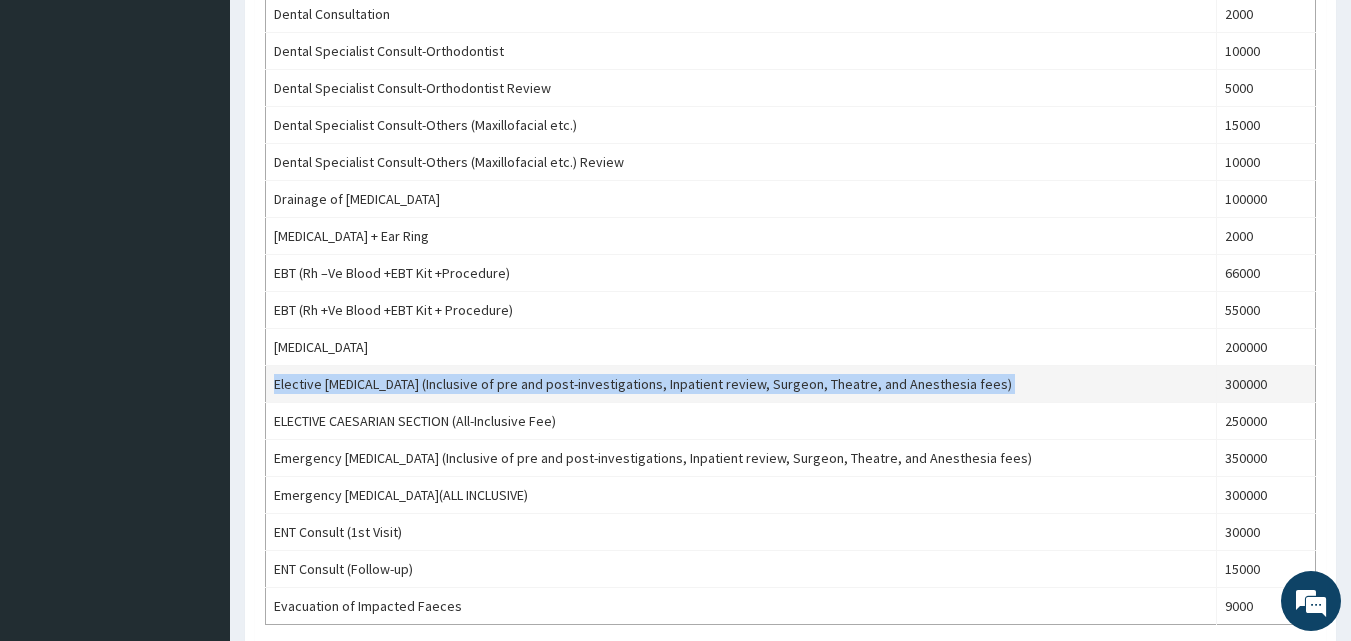 click on "Elective Caesarean Section (Inclusive of pre and post-investigations, Inpatient review, Surgeon, Theatre, and Anesthesia fees)" at bounding box center (741, 384) 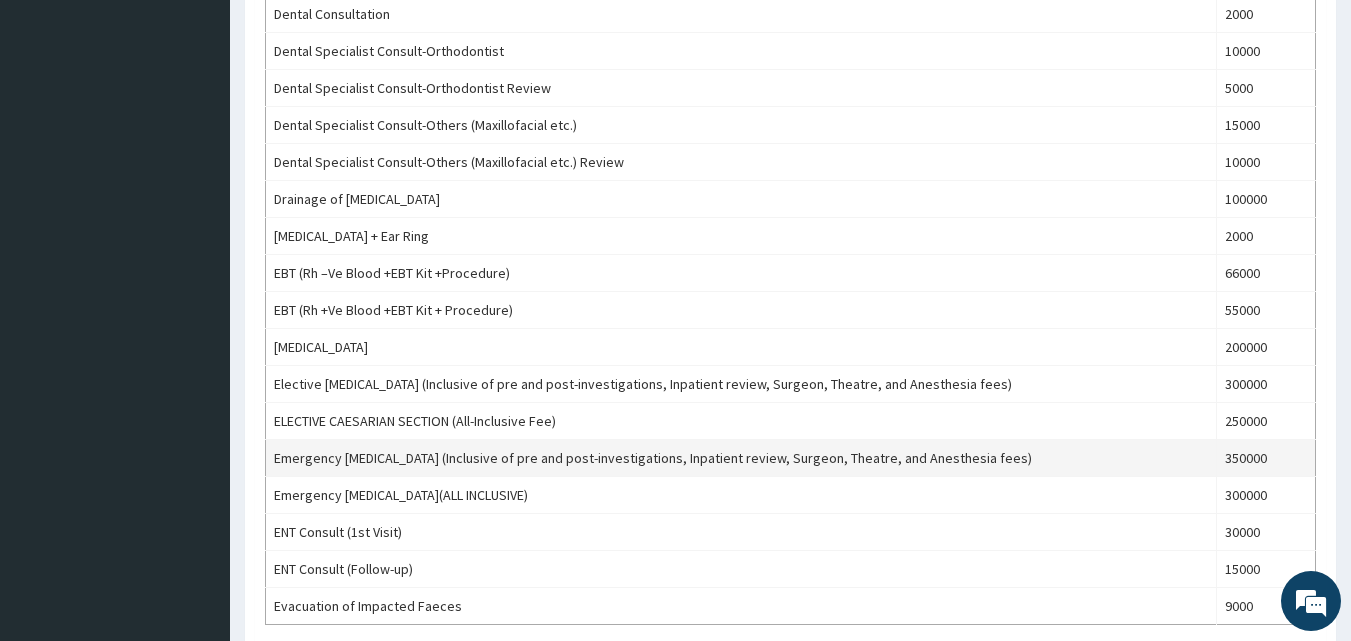 click on "Emergency Caesarean Section  (Inclusive of pre and post-investigations, Inpatient review, Surgeon, Theatre, and Anesthesia fees)" at bounding box center [741, 458] 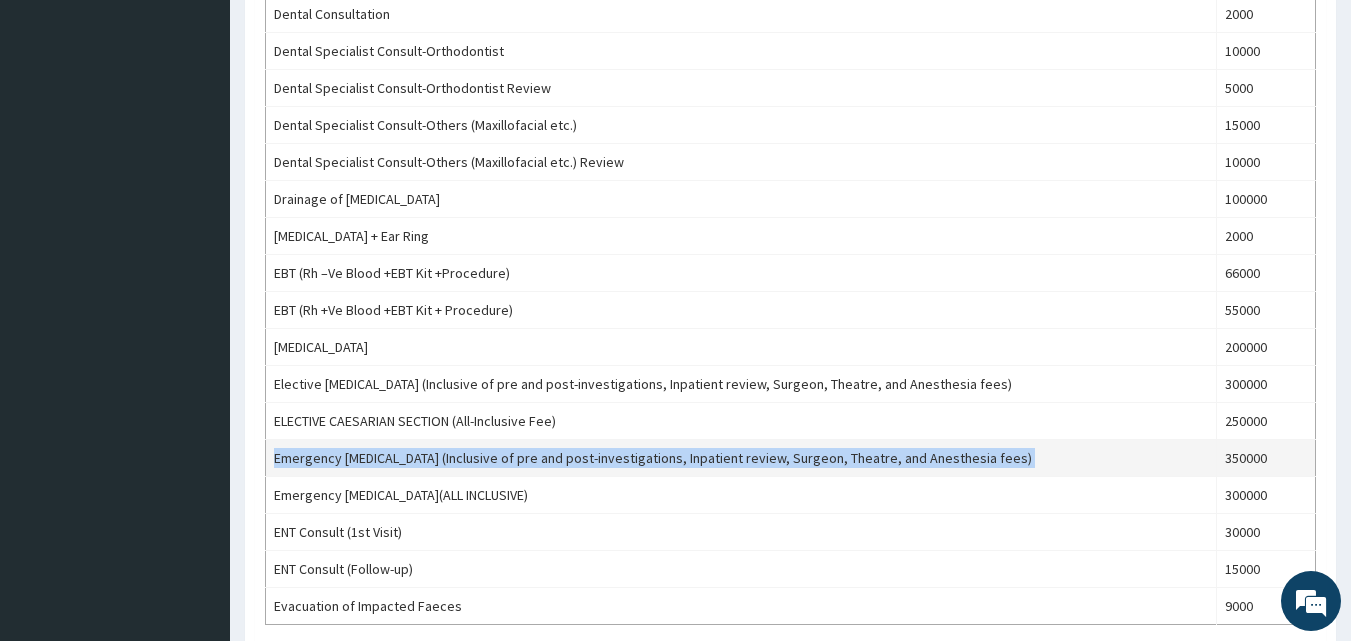 click on "Emergency Caesarean Section  (Inclusive of pre and post-investigations, Inpatient review, Surgeon, Theatre, and Anesthesia fees)" at bounding box center [741, 458] 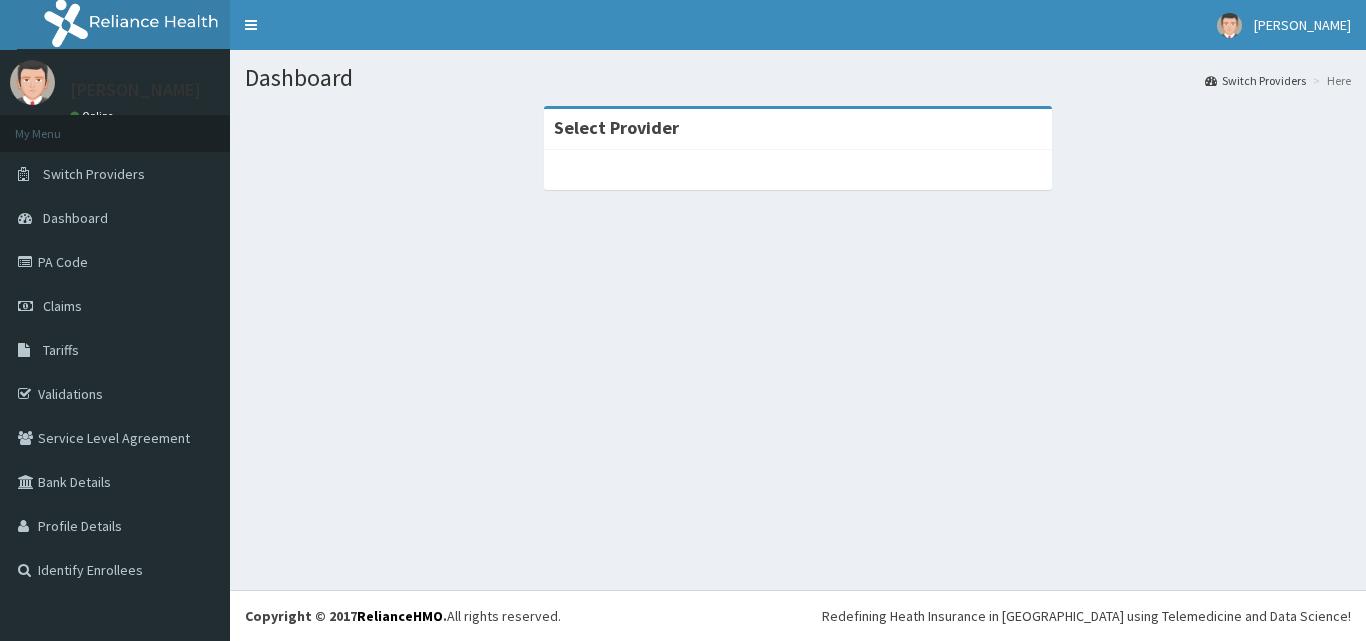 scroll, scrollTop: 0, scrollLeft: 0, axis: both 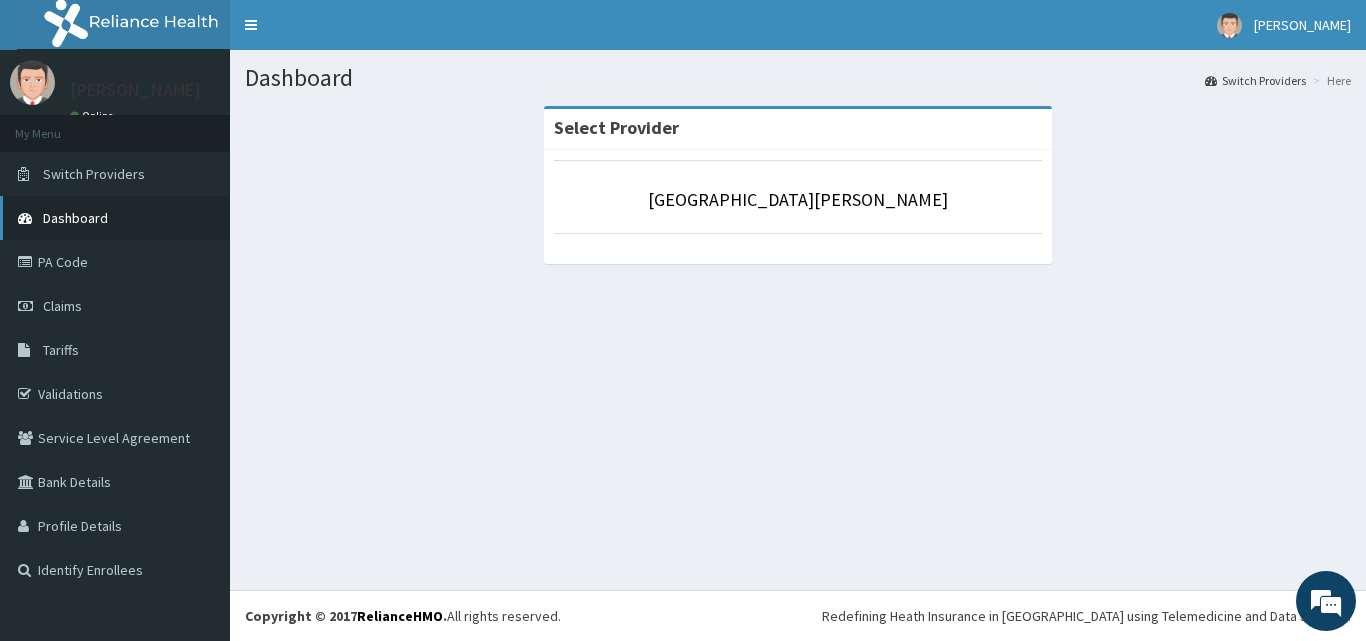 click on "Dashboard" at bounding box center [115, 218] 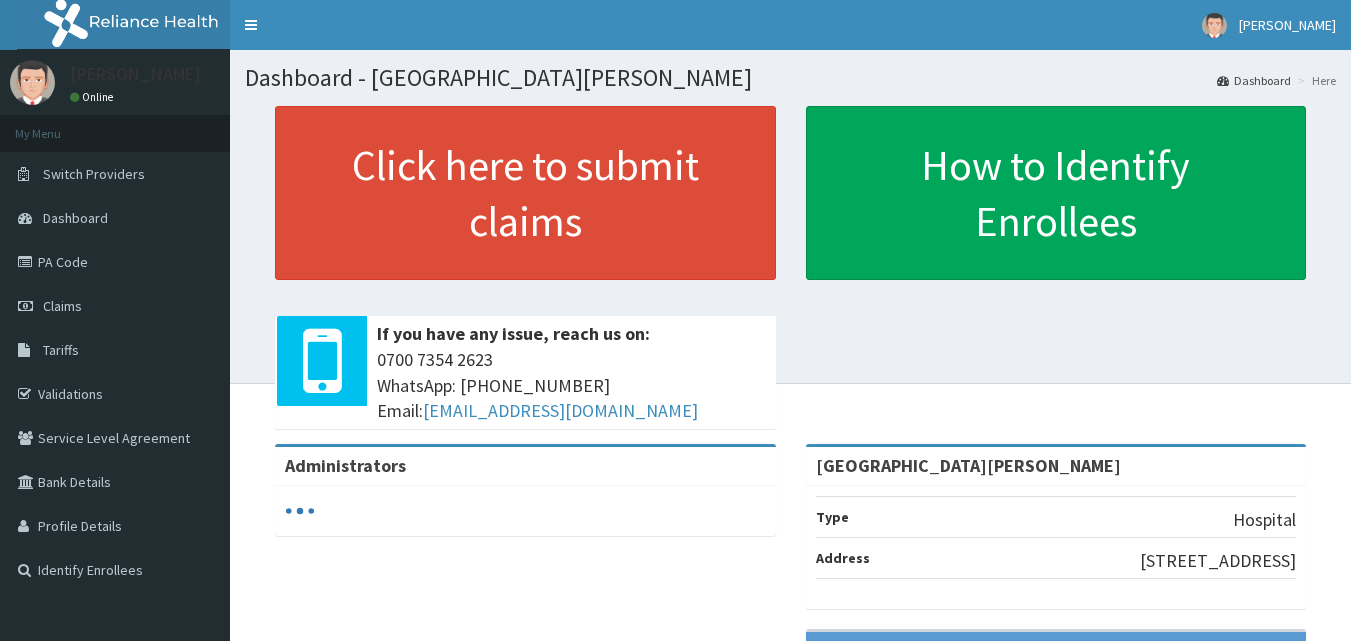 scroll, scrollTop: 0, scrollLeft: 0, axis: both 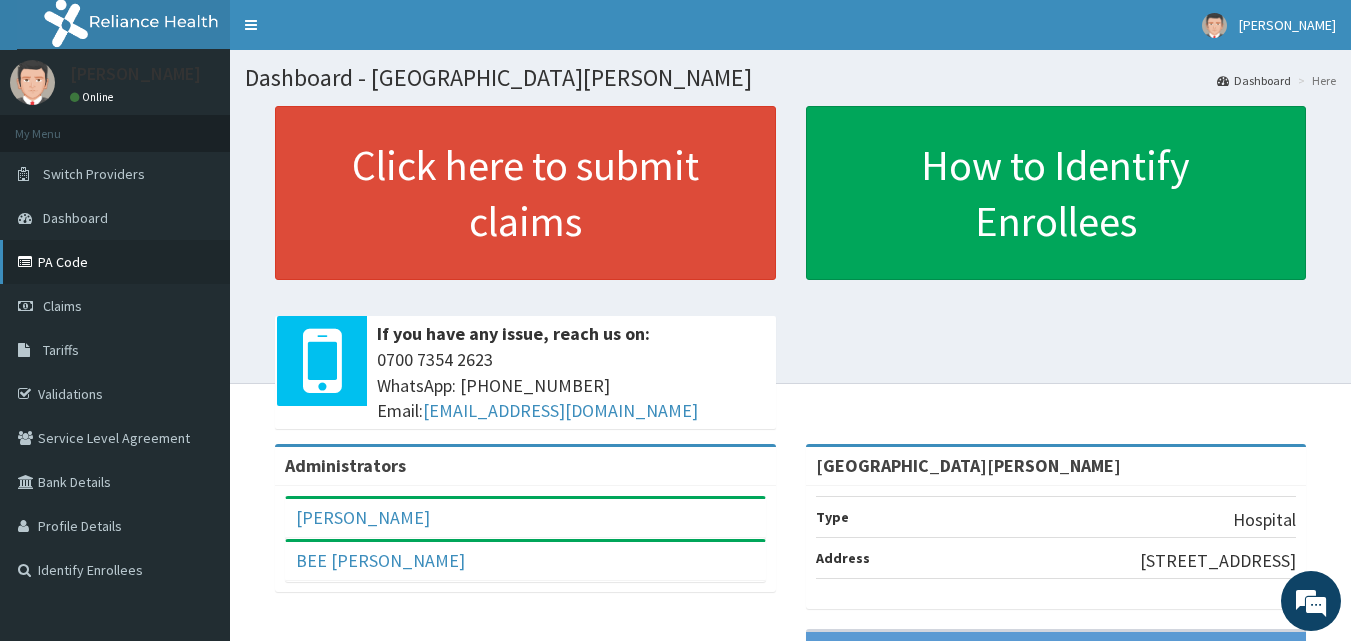 click on "PA Code" at bounding box center (115, 262) 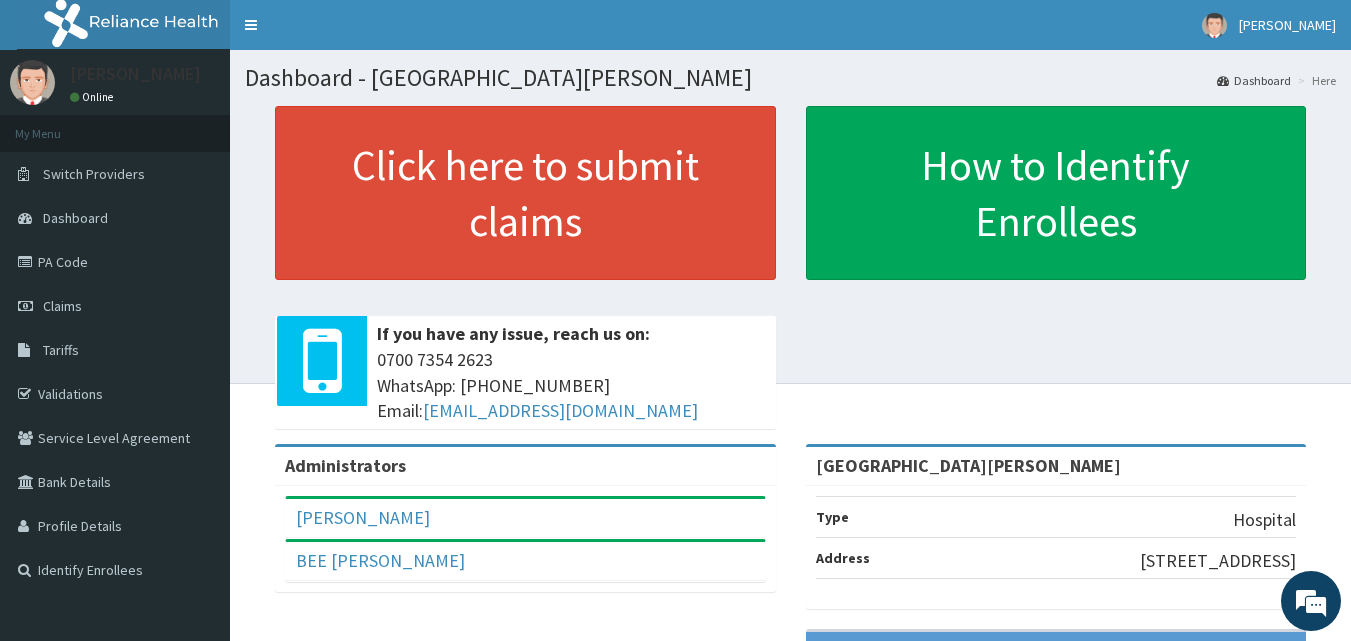 scroll, scrollTop: 0, scrollLeft: 0, axis: both 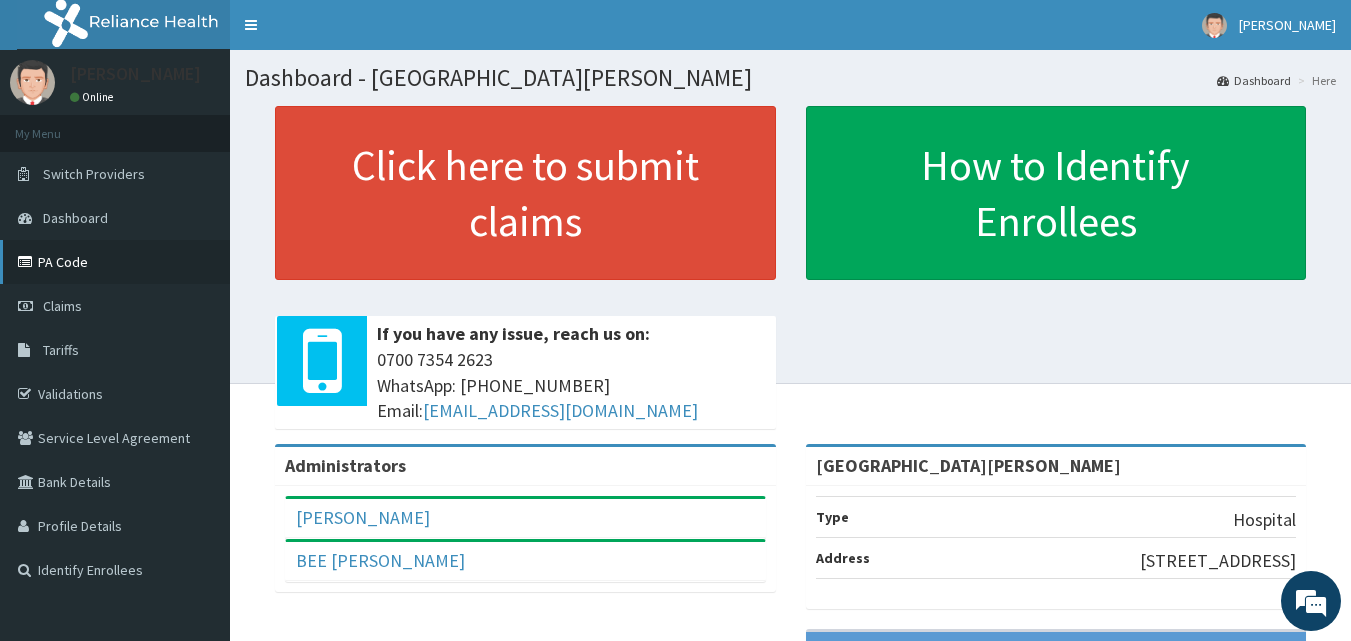 click on "PA Code" at bounding box center (115, 262) 